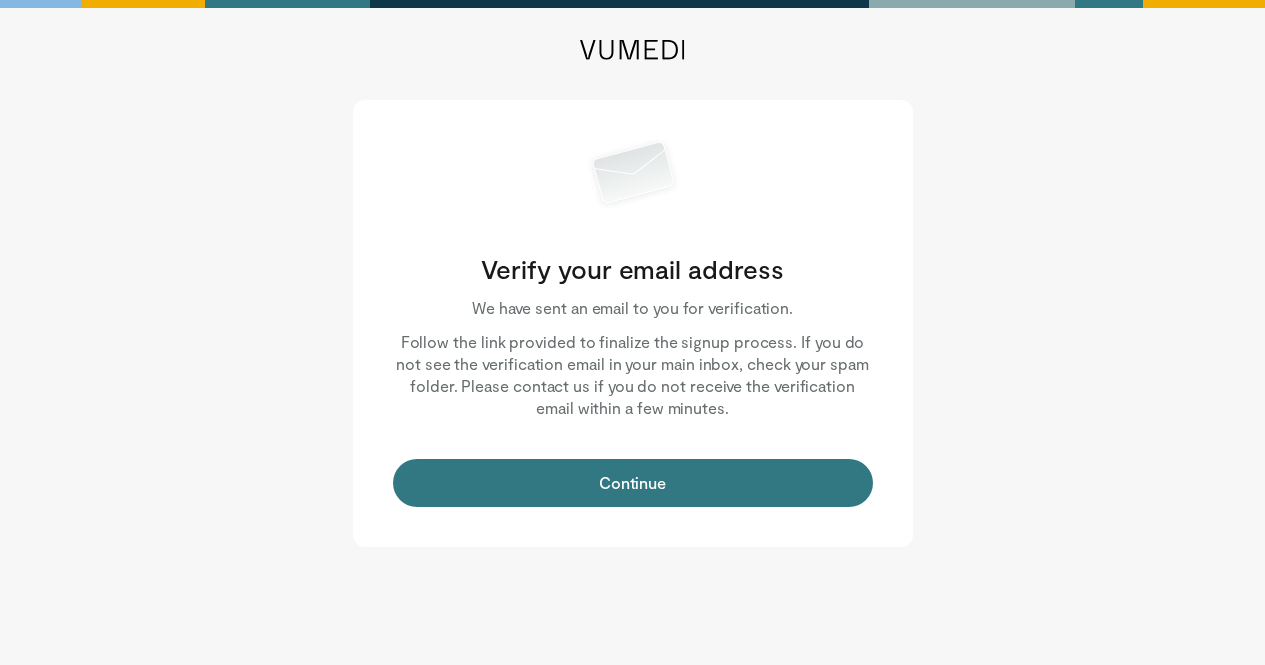 scroll, scrollTop: 0, scrollLeft: 0, axis: both 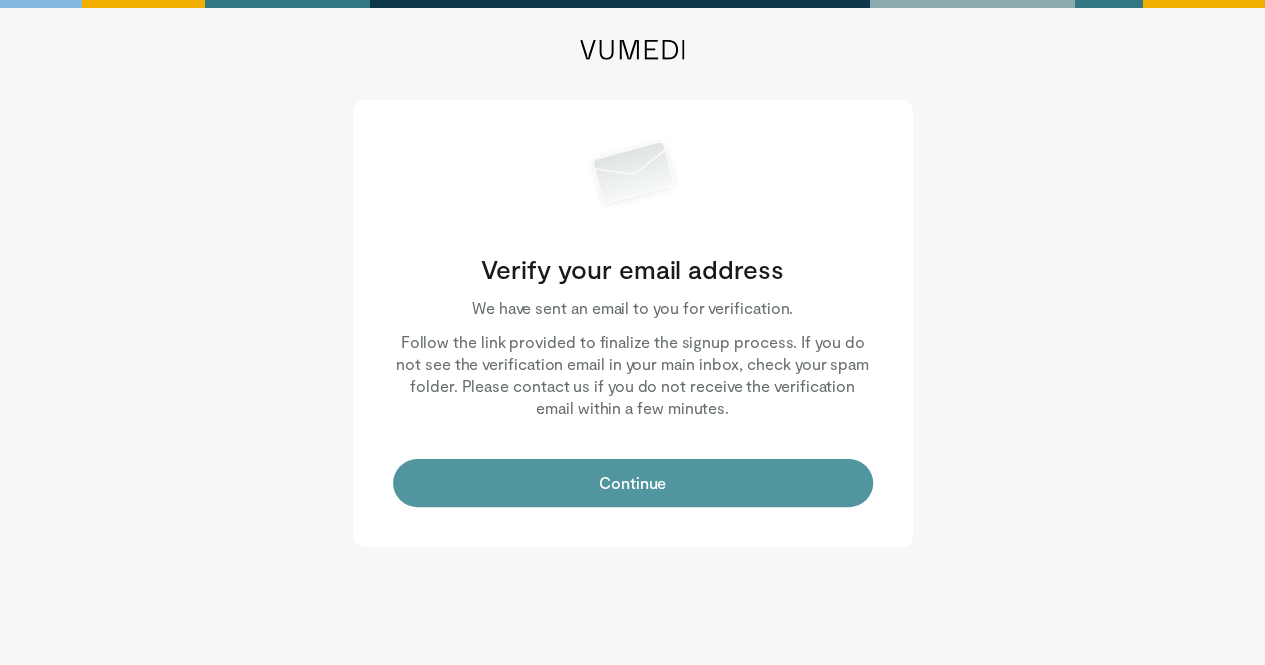 click on "Continue" at bounding box center (633, 483) 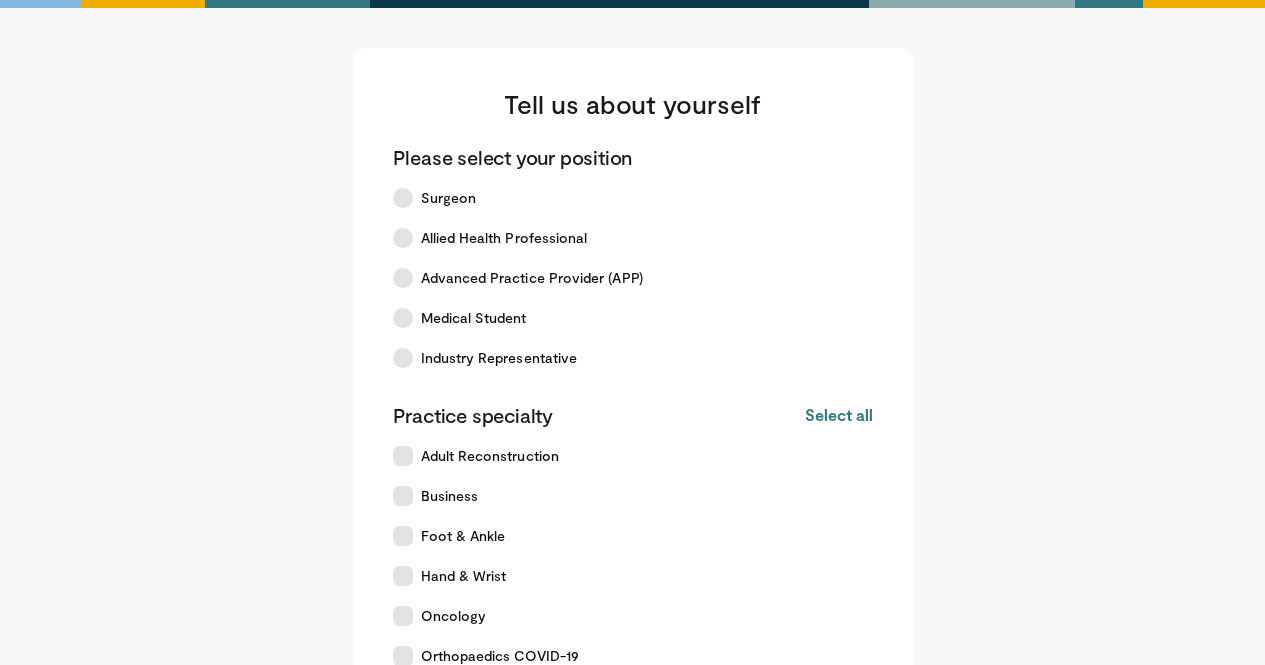 scroll, scrollTop: 0, scrollLeft: 0, axis: both 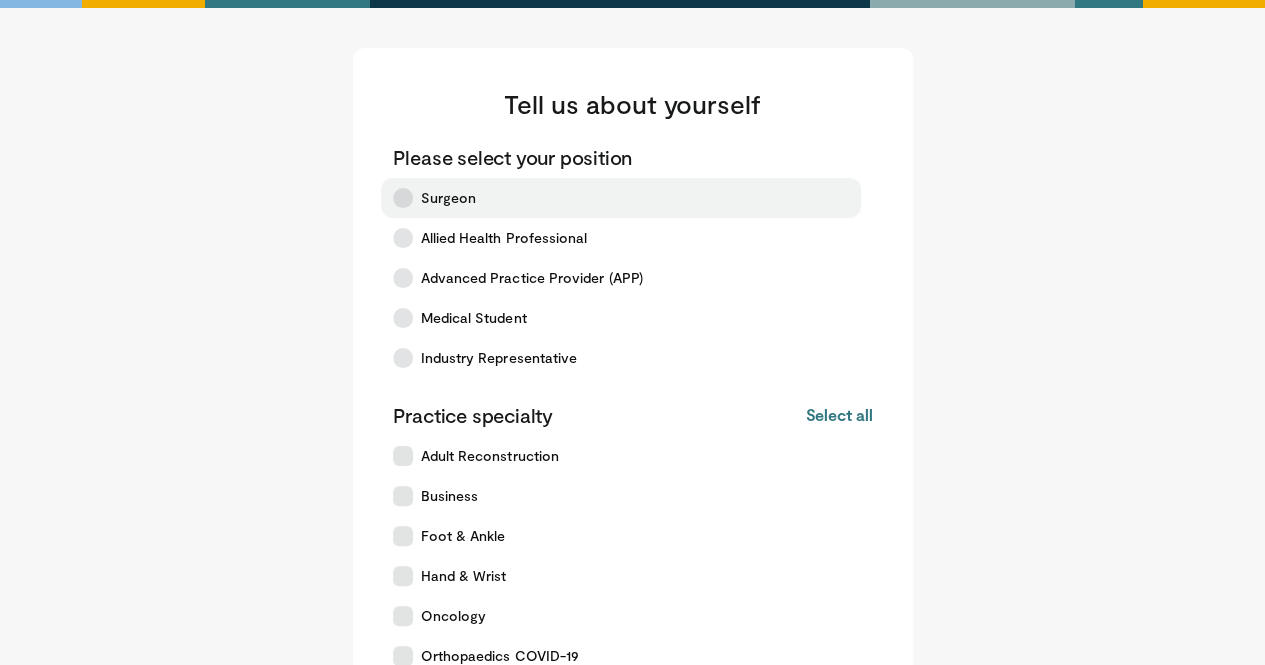 click on "Surgeon" at bounding box center (621, 198) 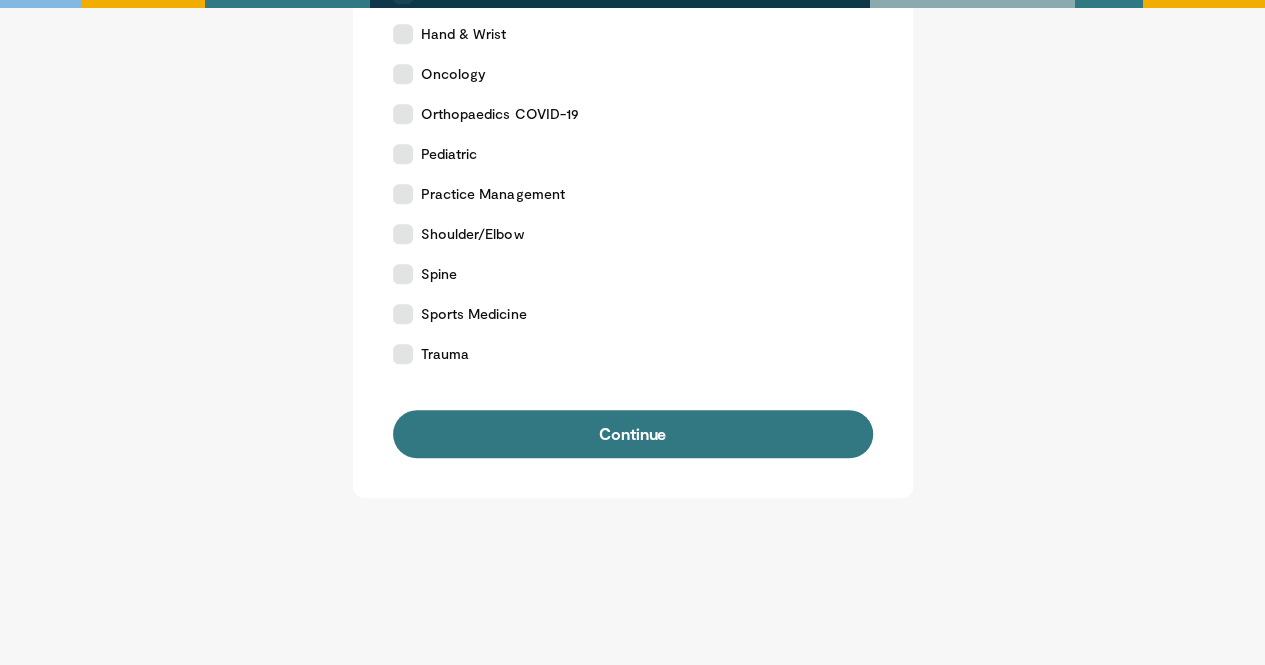 scroll, scrollTop: 540, scrollLeft: 0, axis: vertical 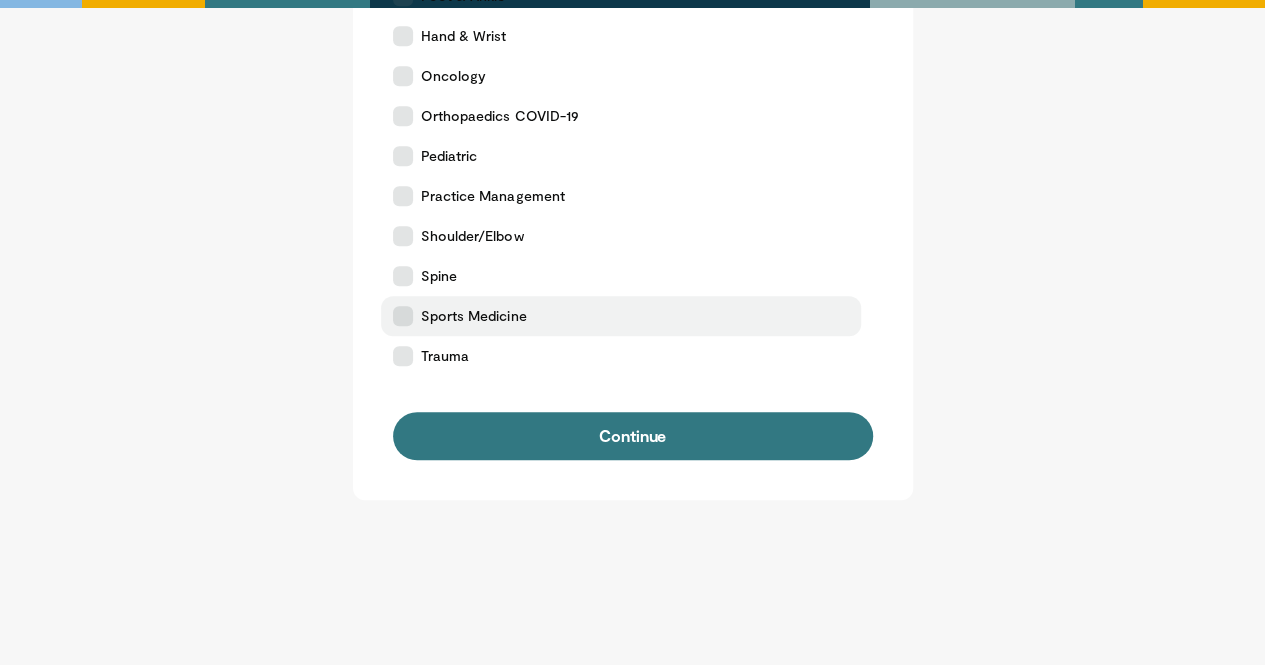 click on "Sports Medicine" at bounding box center (474, 316) 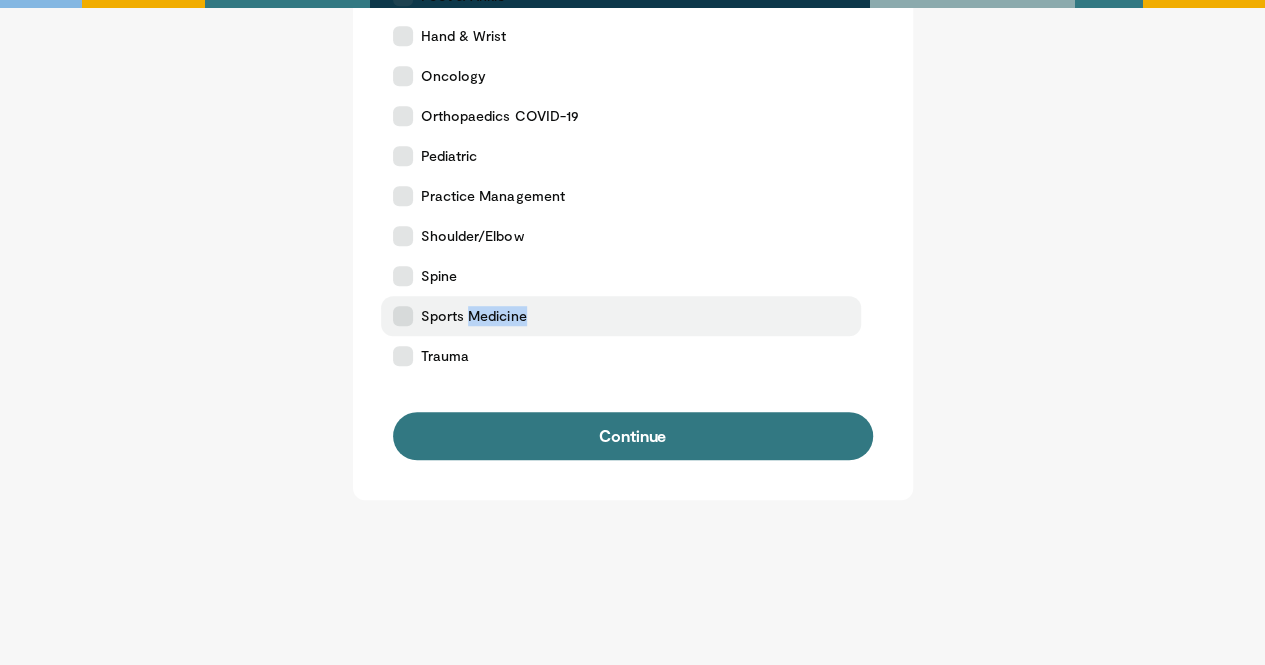 click on "Sports Medicine" at bounding box center (474, 316) 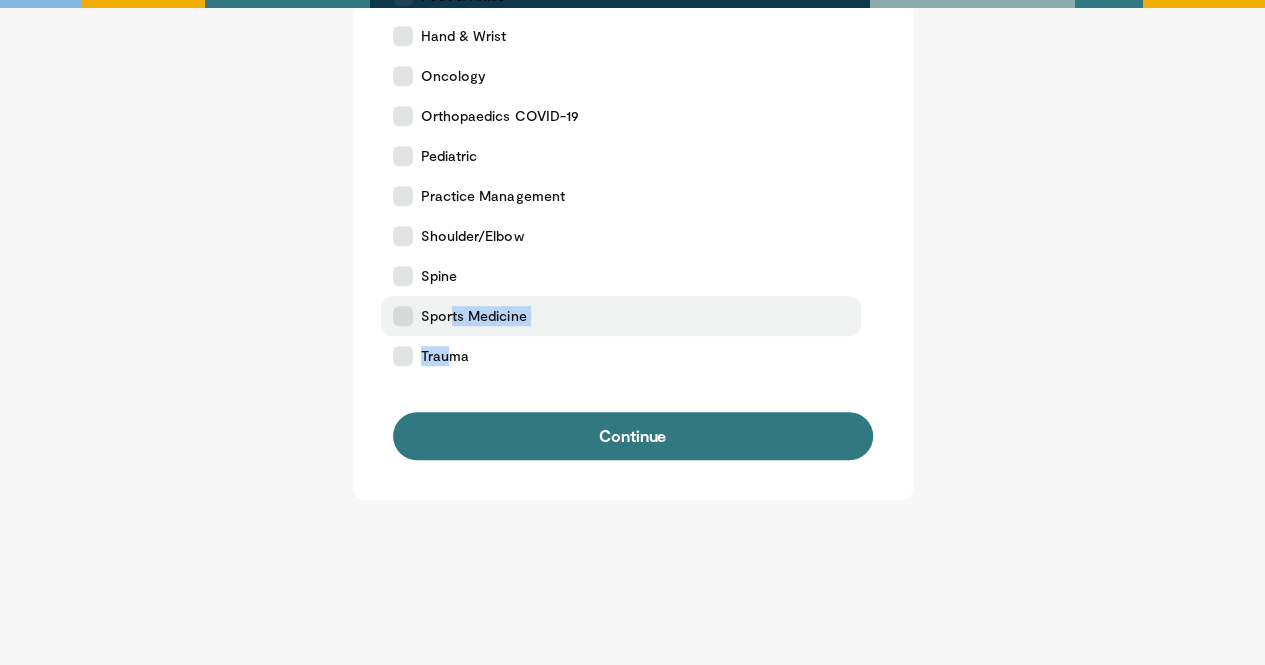 drag, startPoint x: 446, startPoint y: 357, endPoint x: 448, endPoint y: 321, distance: 36.05551 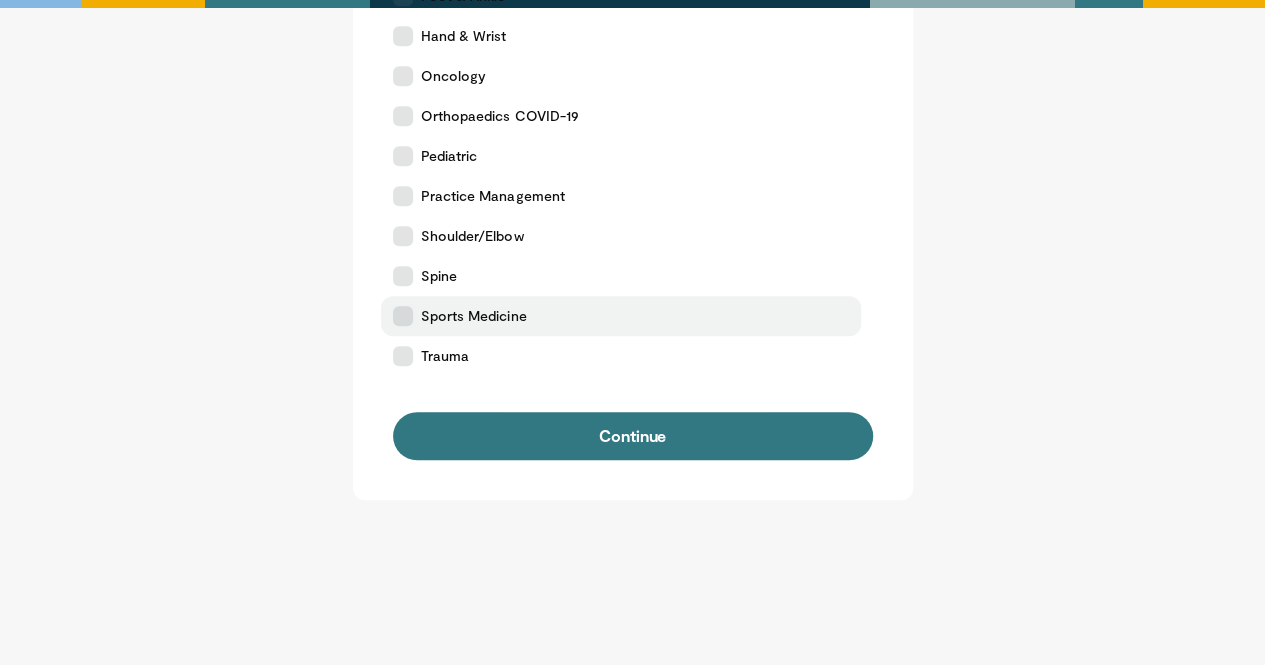 click at bounding box center [403, 316] 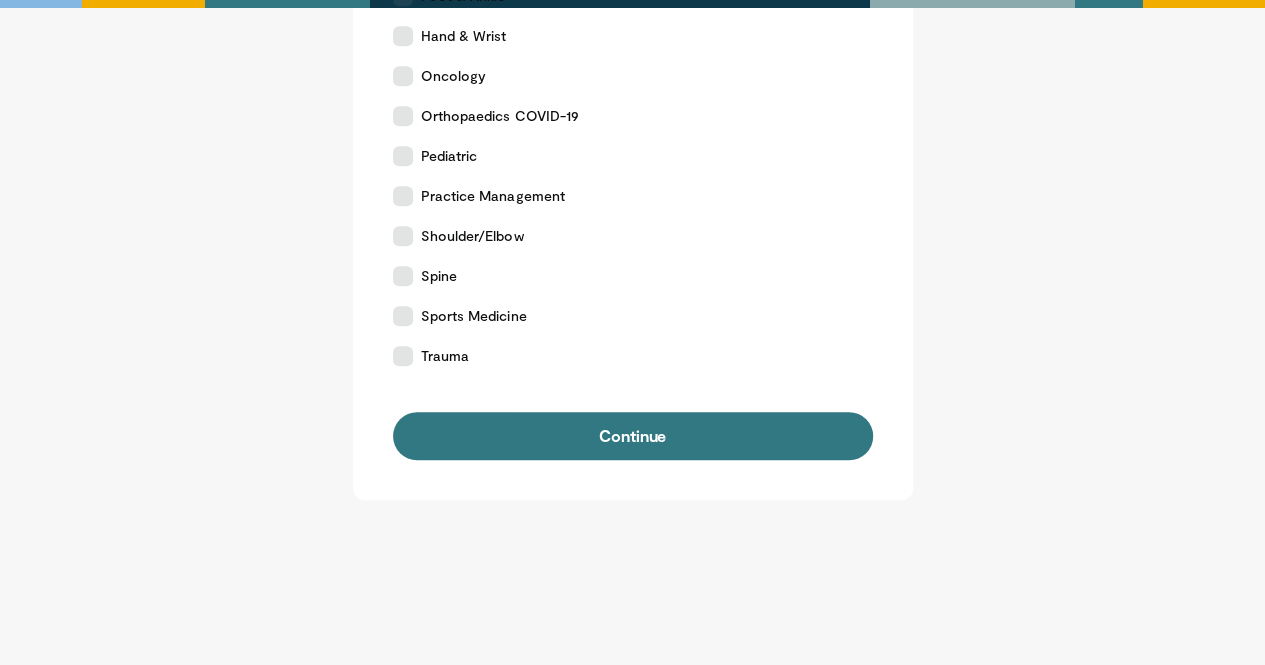 click on "Tell us about yourself
Please select your position
Surgeon
Allied Health Professional
Advanced Practice Provider (APP)
Medical Student
Industry Representative
Practice specialty
Select all
Deselect all
Adult Reconstruction
Business
Foot & Ankle
Hand & Wrist" at bounding box center [633, 4] 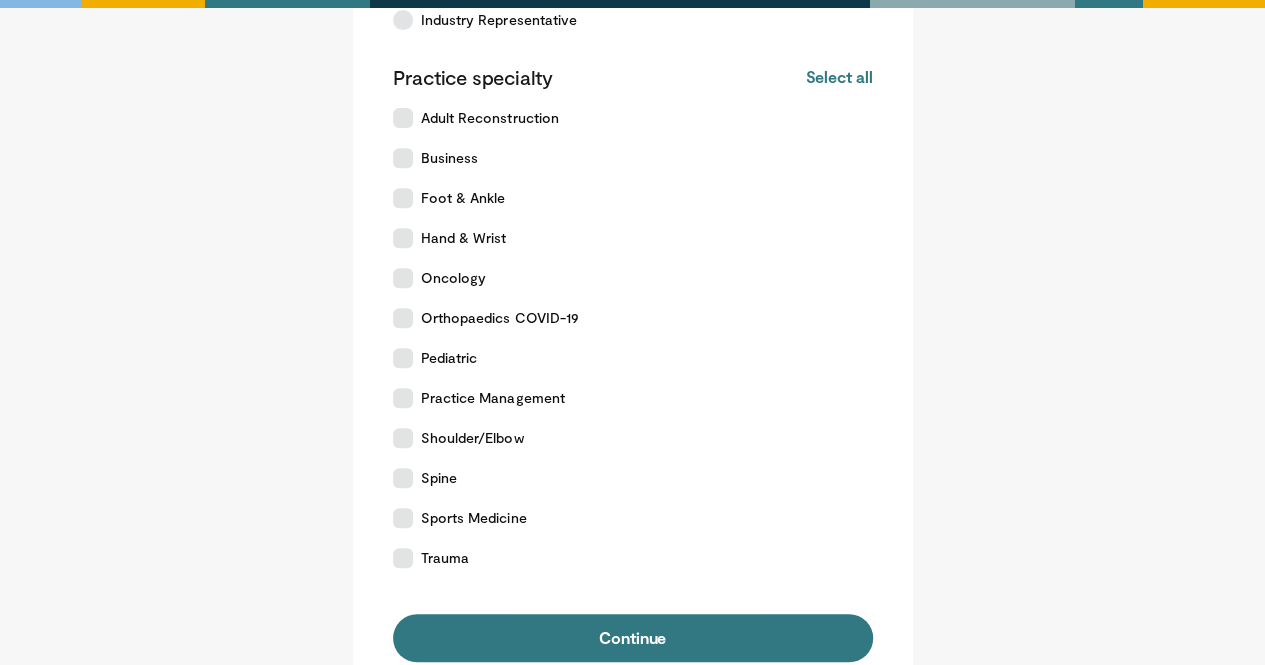 scroll, scrollTop: 338, scrollLeft: 0, axis: vertical 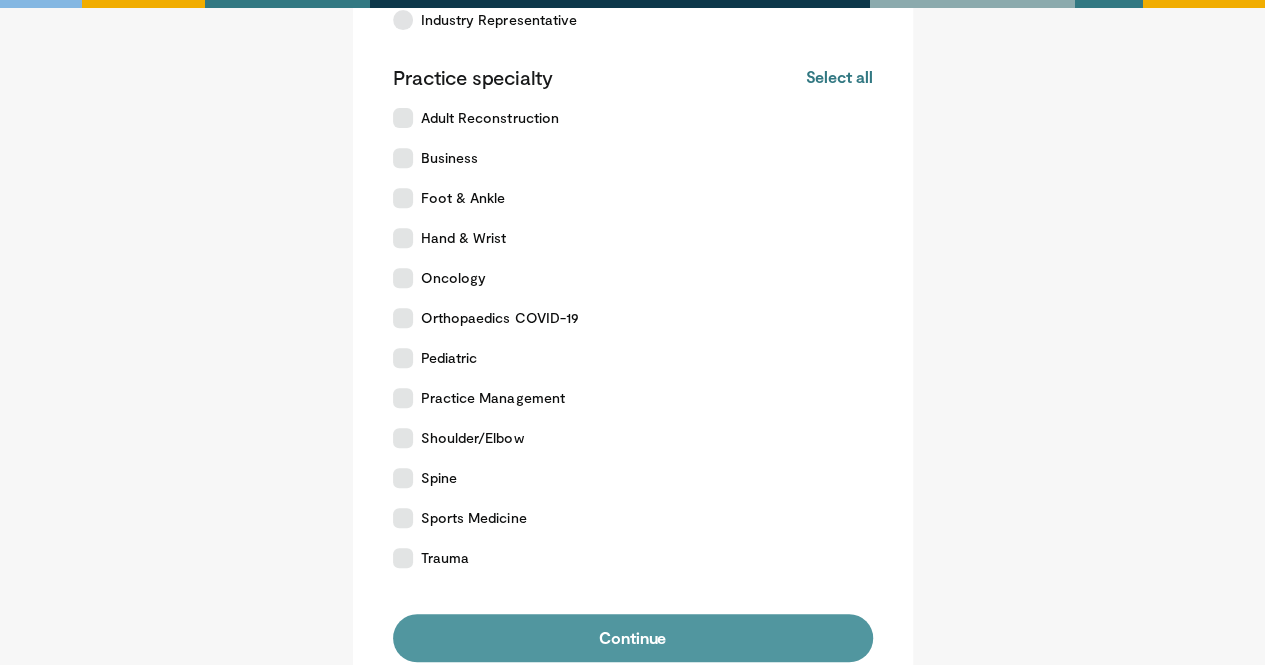 click on "Continue" at bounding box center (633, 638) 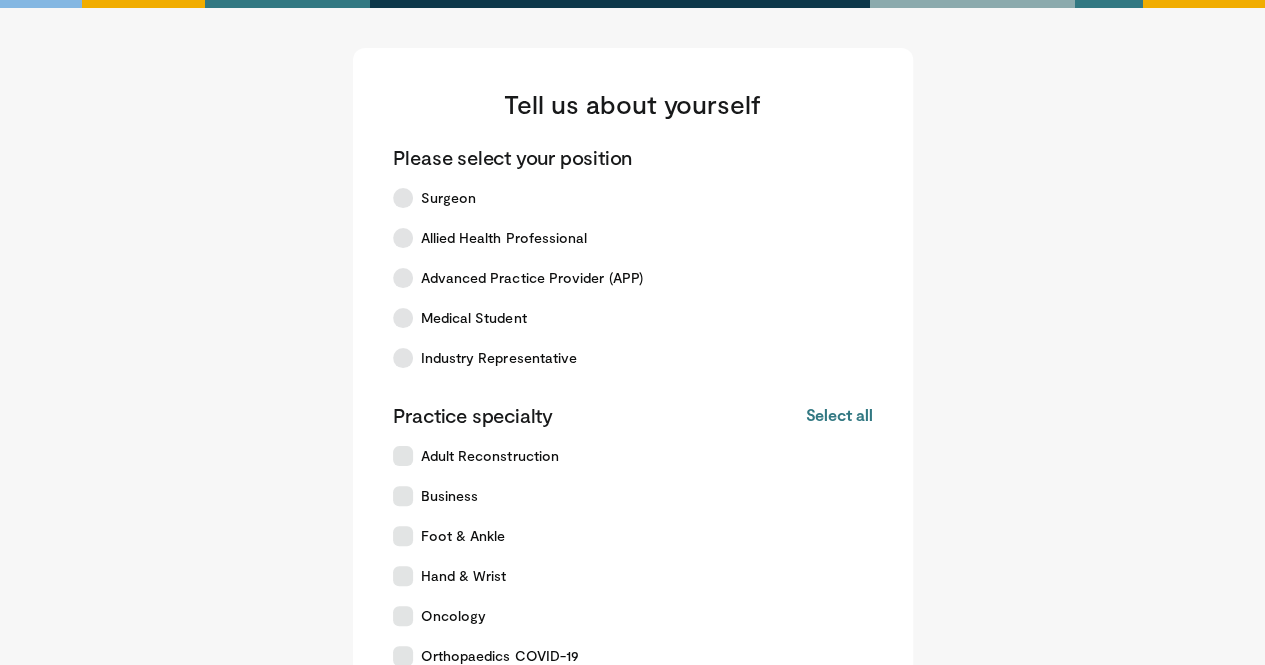 scroll, scrollTop: 355, scrollLeft: 0, axis: vertical 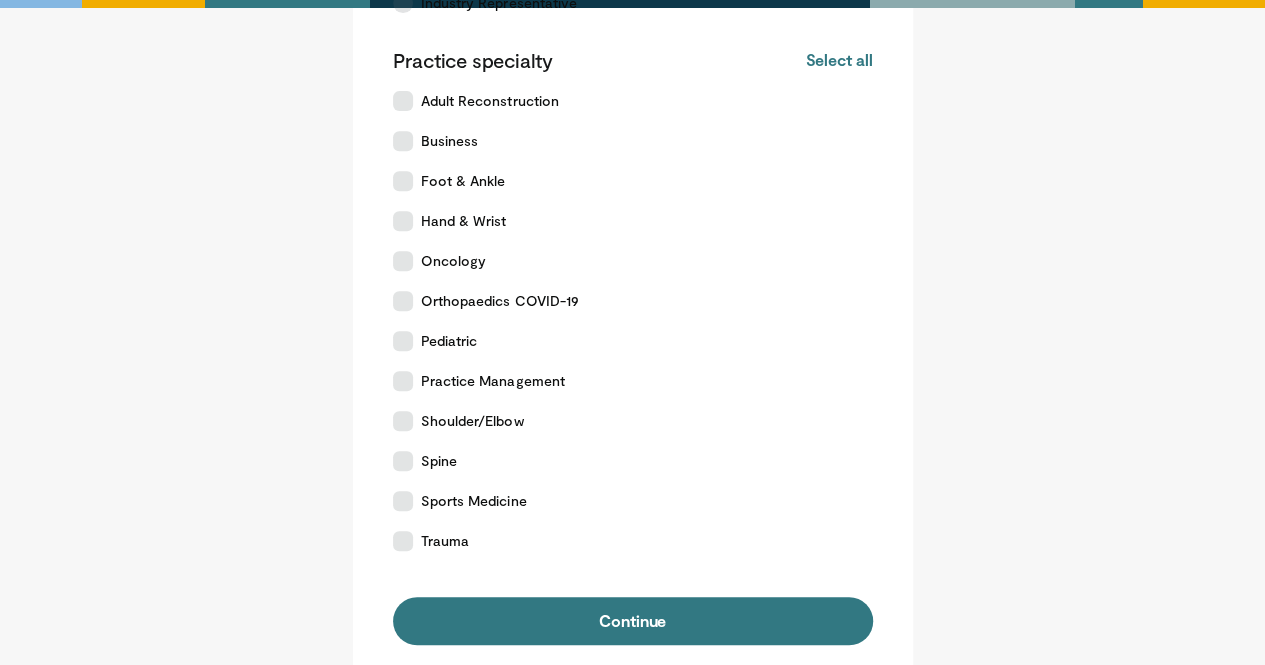click on "Continue" at bounding box center (633, 621) 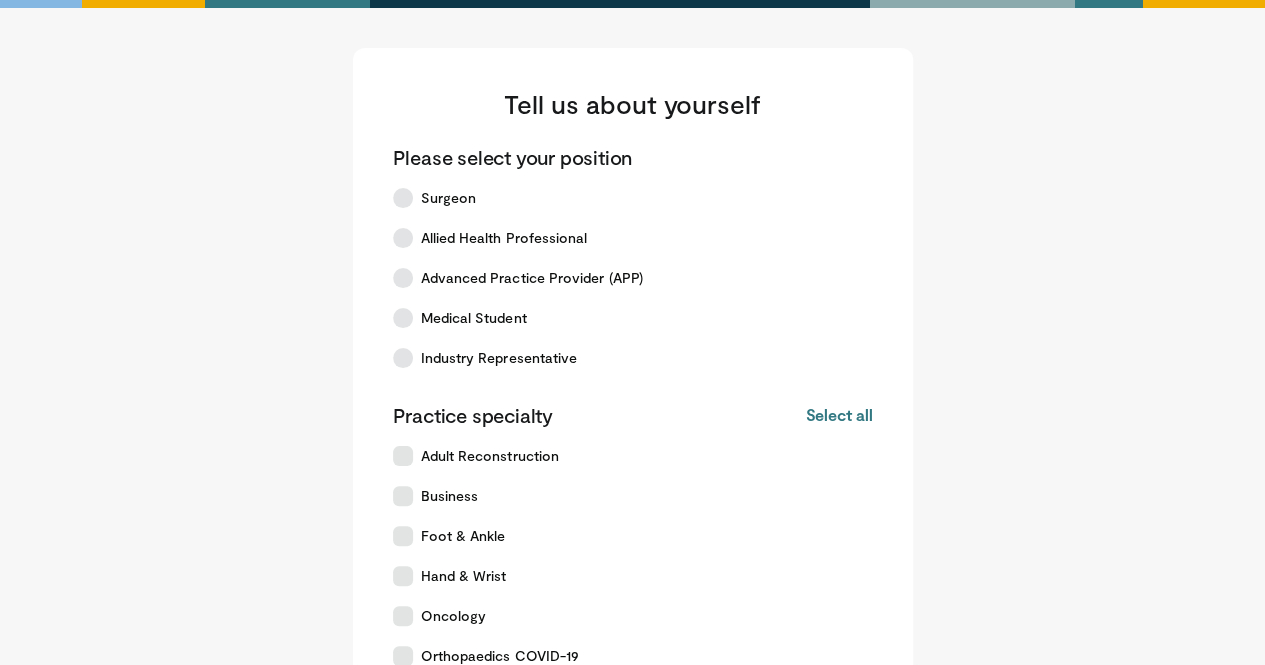 scroll, scrollTop: 286, scrollLeft: 0, axis: vertical 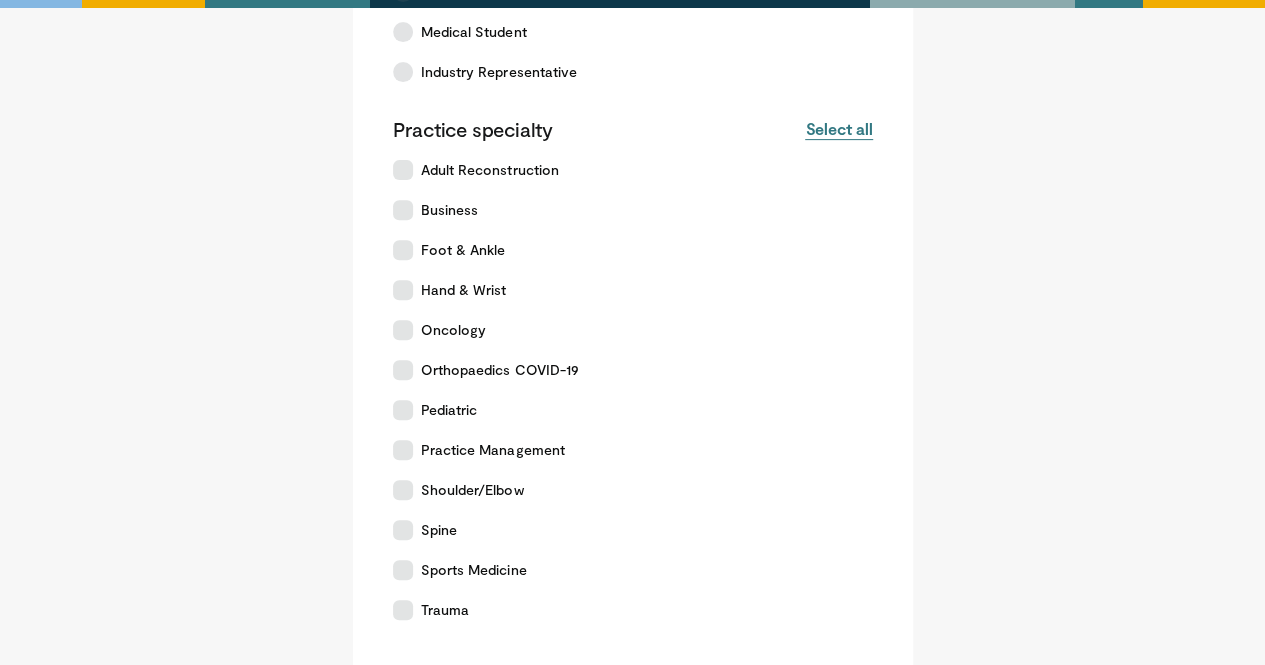 click on "Select all" at bounding box center [838, 129] 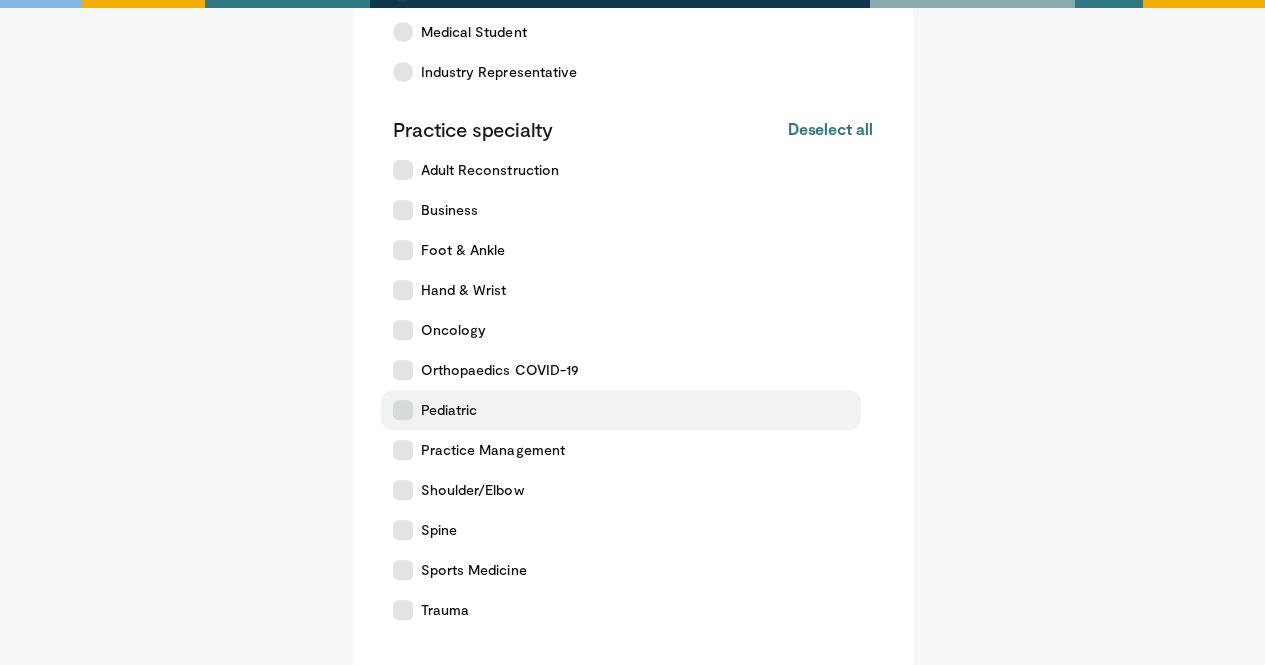 scroll, scrollTop: 572, scrollLeft: 0, axis: vertical 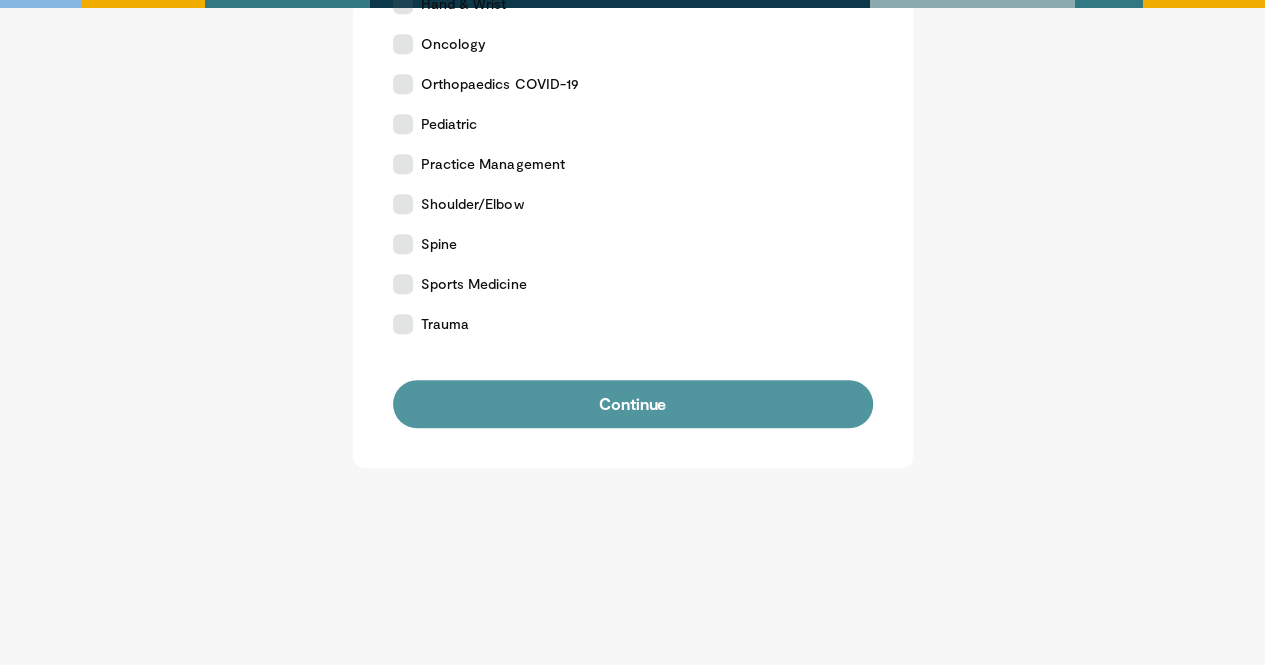 click on "Continue" at bounding box center (633, 404) 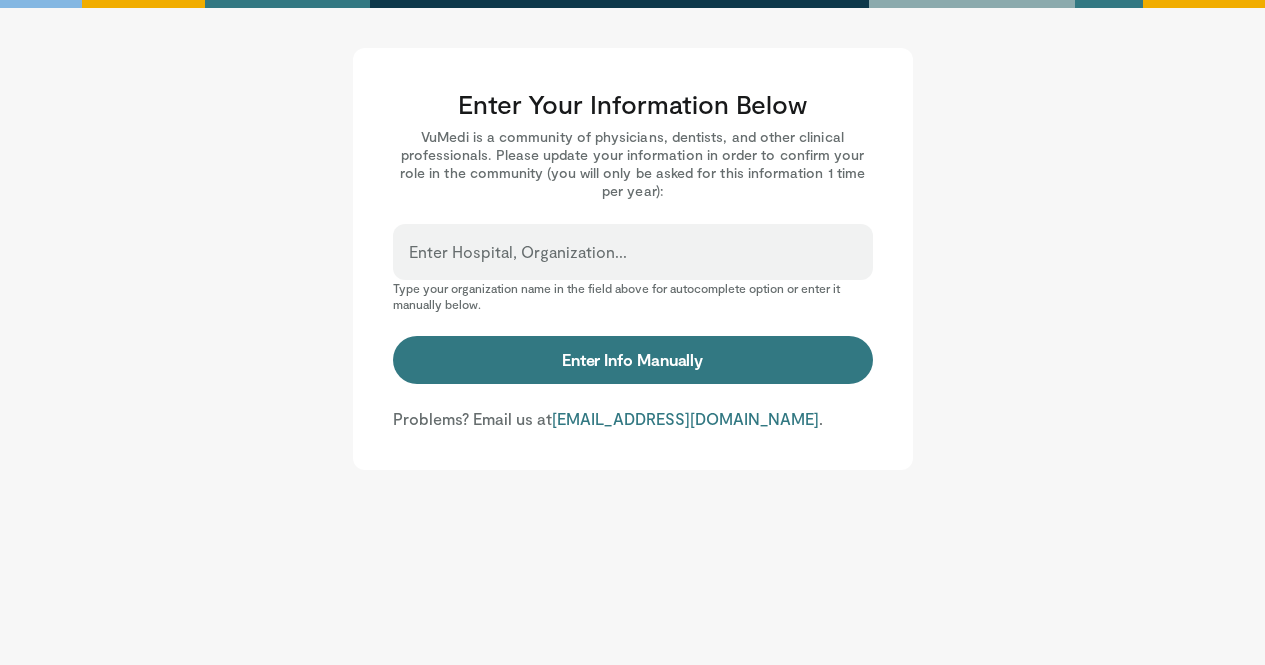 scroll, scrollTop: 0, scrollLeft: 0, axis: both 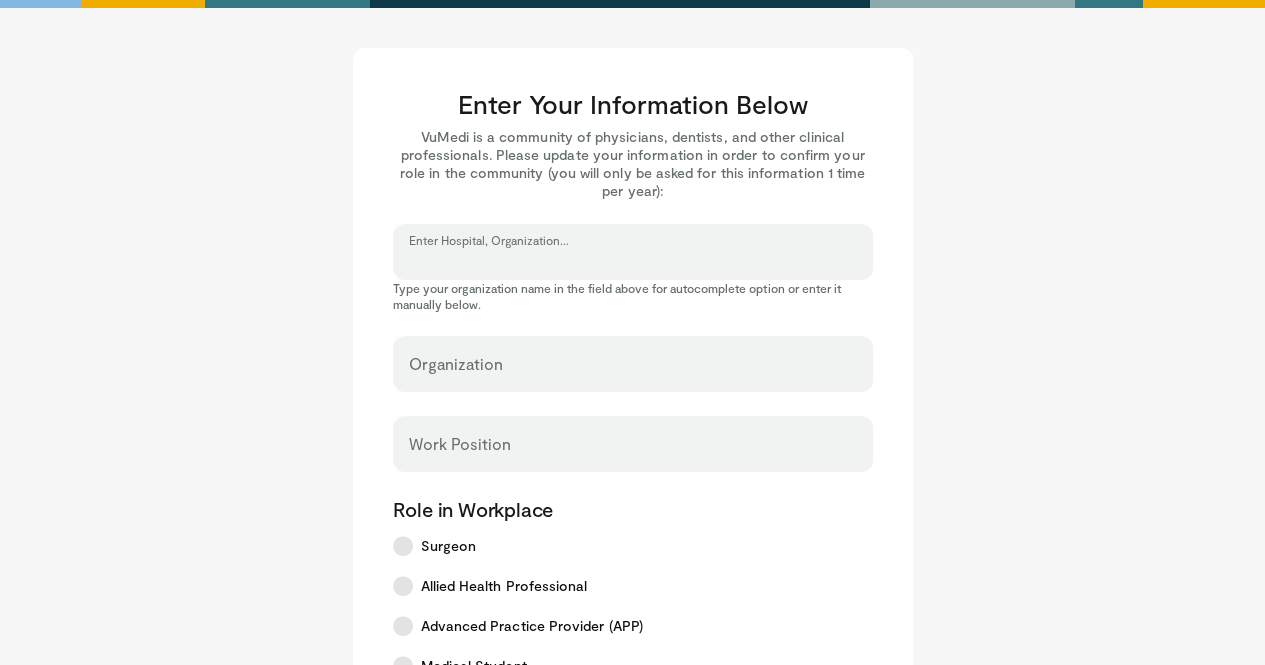 click on "Enter Hospital, Organization..." at bounding box center [633, 261] 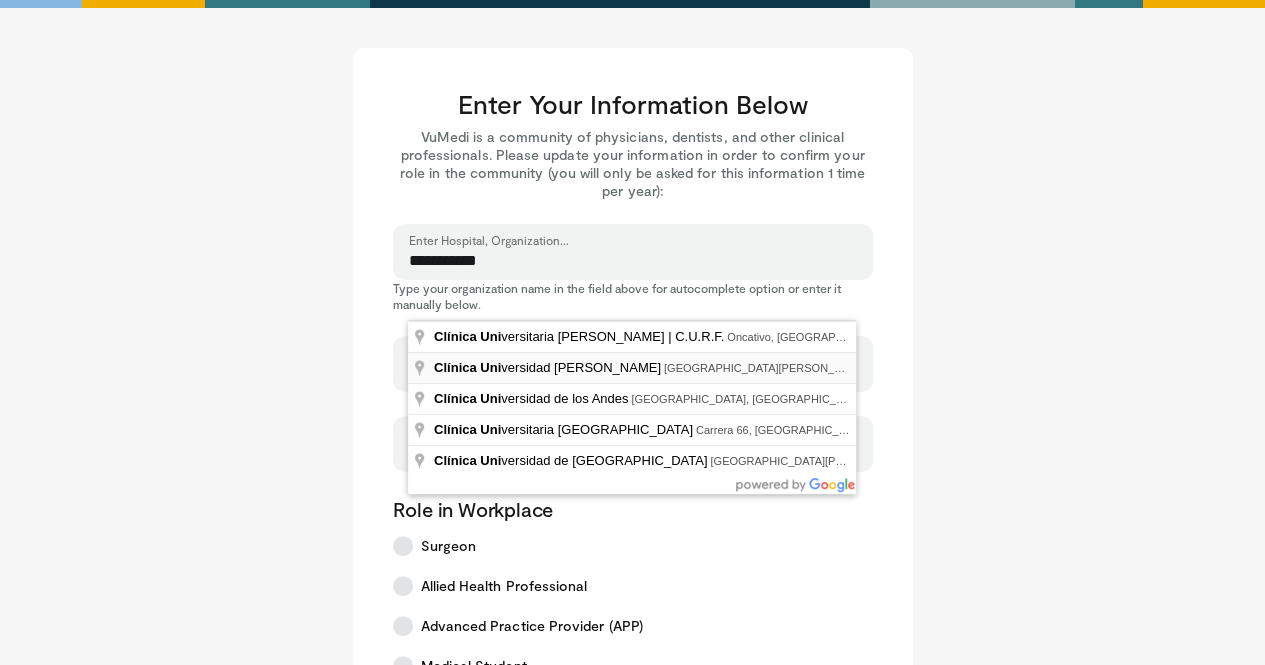 type on "**********" 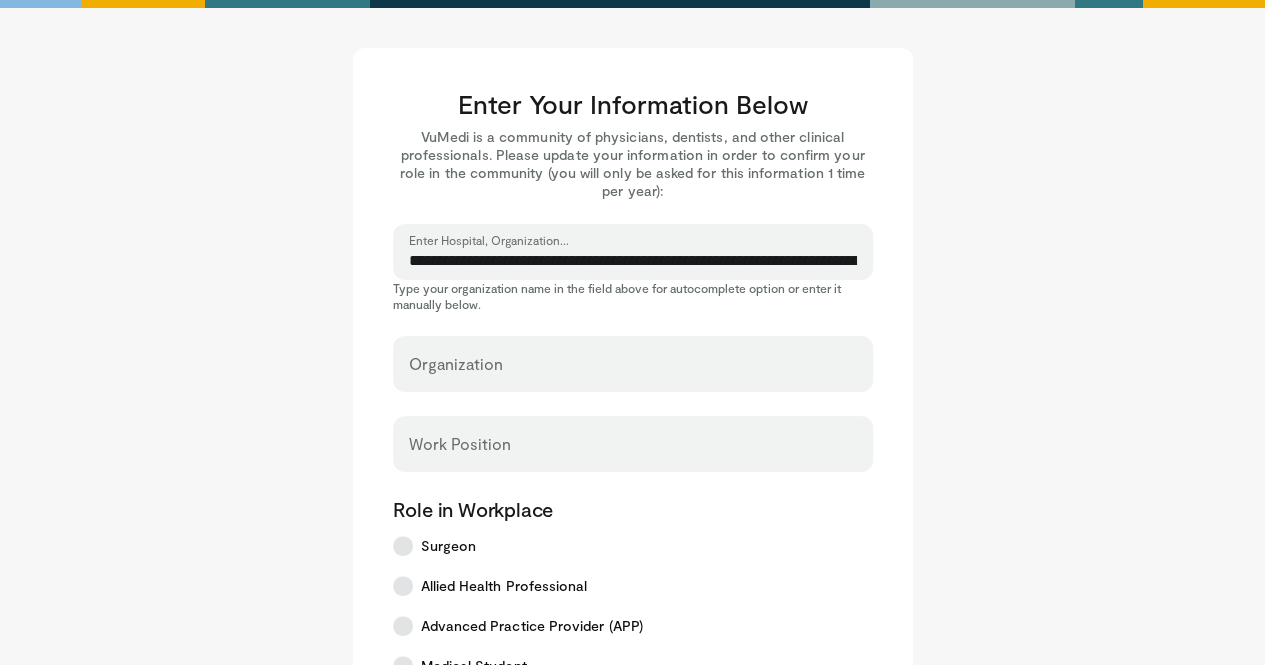 select on "**" 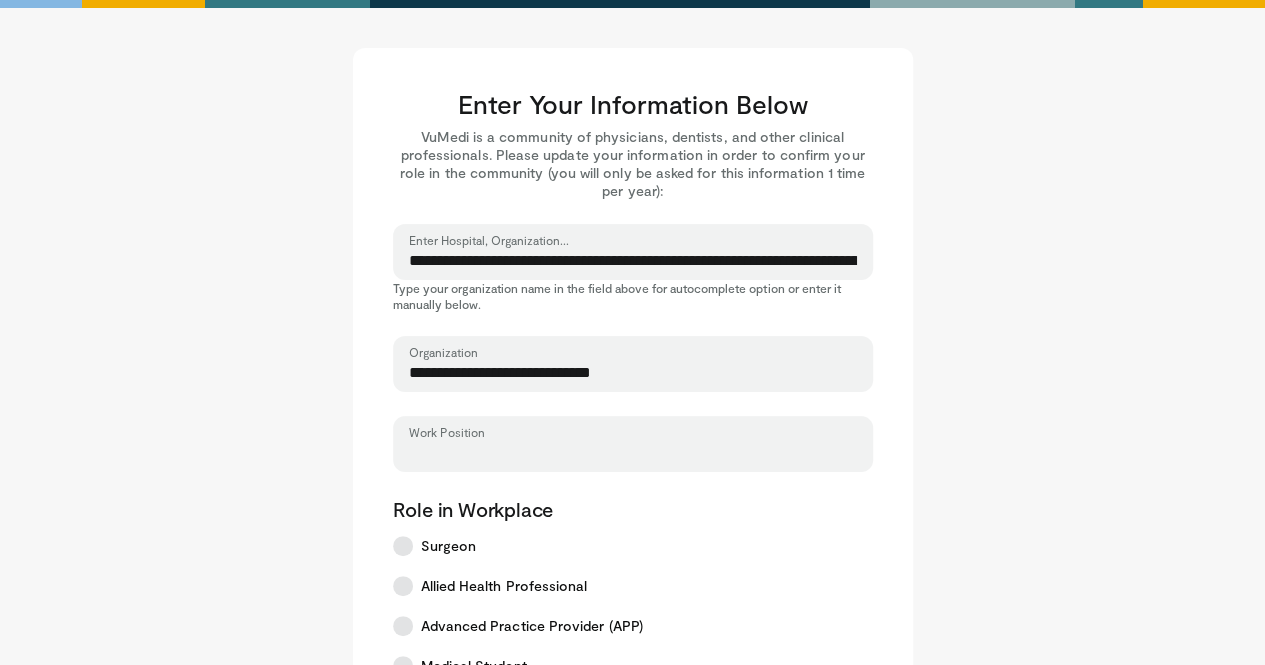 click on "Work Position" at bounding box center (633, 453) 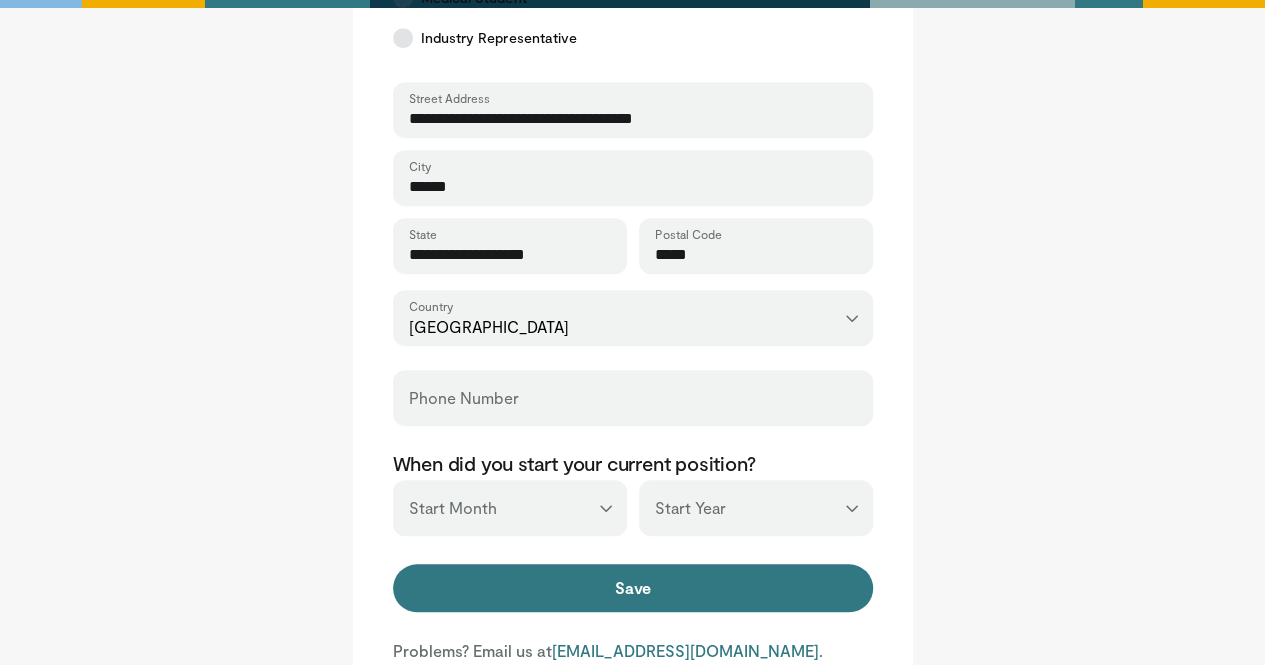 scroll, scrollTop: 668, scrollLeft: 0, axis: vertical 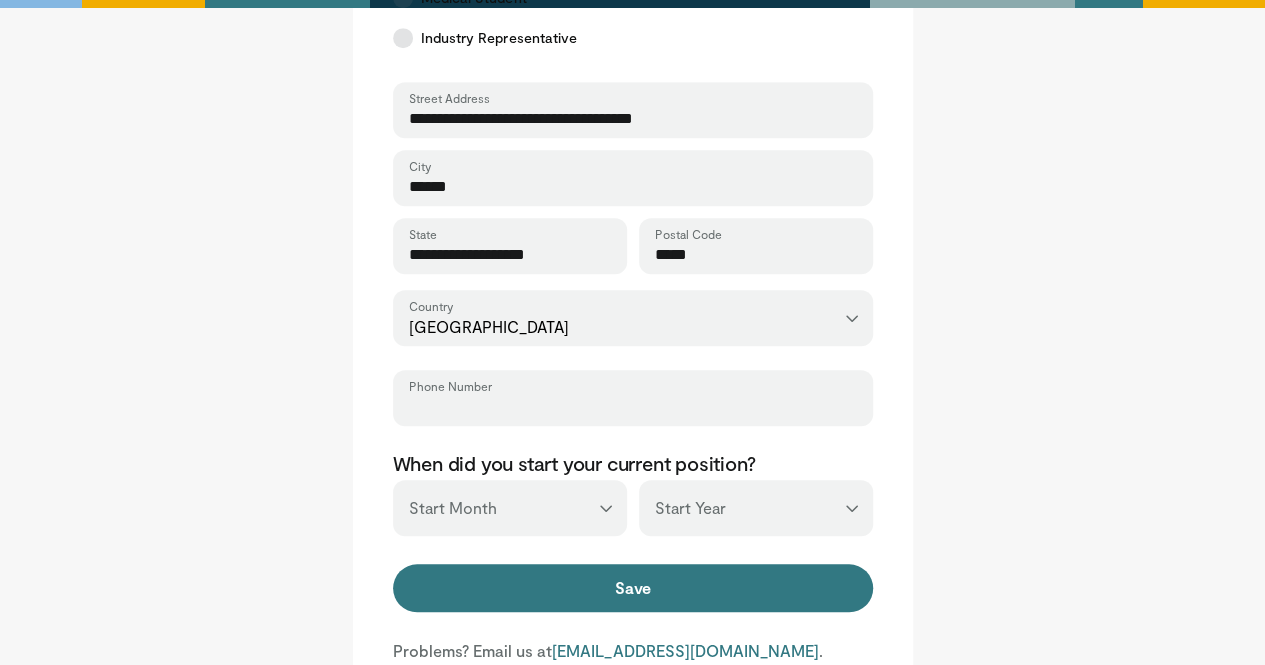 click on "Phone Number" at bounding box center [633, 407] 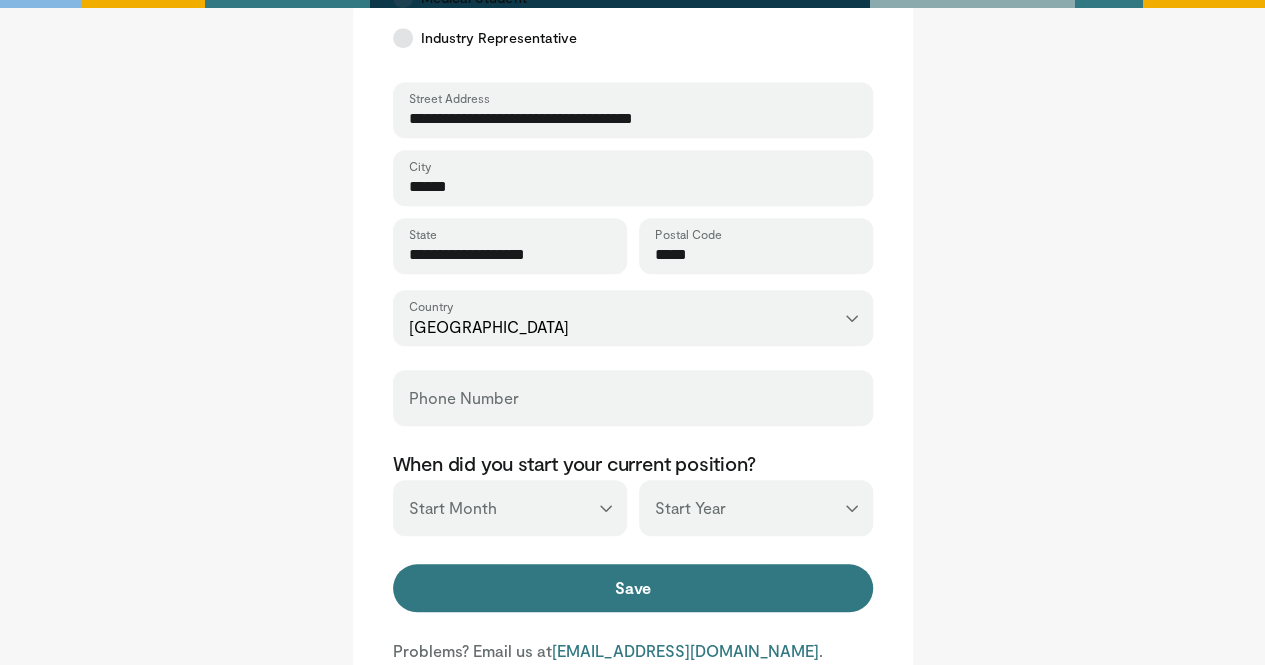 click on "***
*******
********
*****
*****
***
****
****
******
*********
*******
********
********" at bounding box center [510, 508] 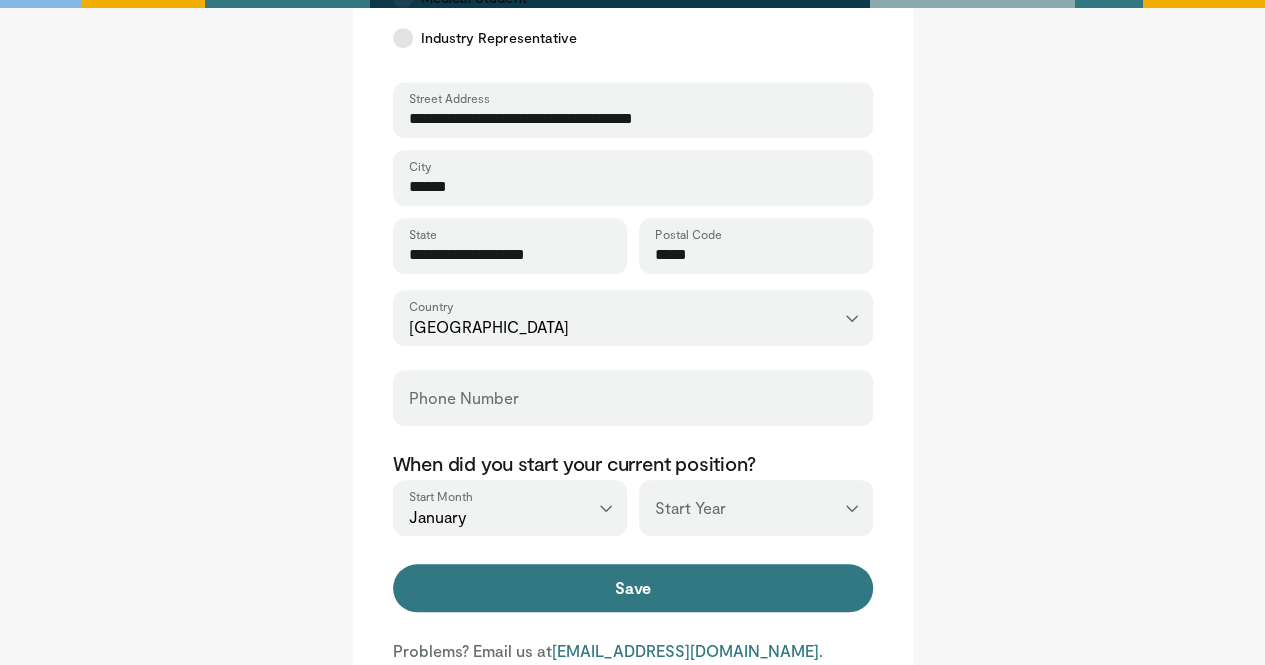 click on "***
****
****
****
****
****
****
****
****
****
****
****
****
****
****
****
****
****
****
****
****
****
****
****
****
****
****
****
****
**** **** **** **** ****" at bounding box center (756, 508) 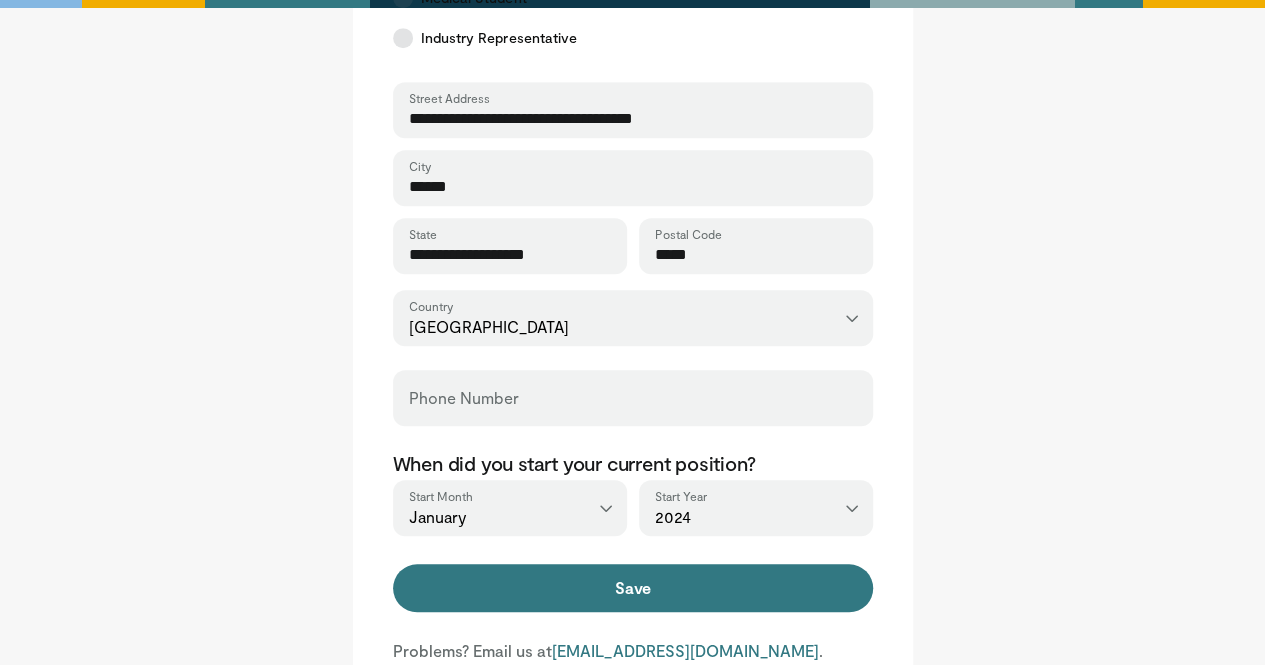 click on "***
*******
********
*****
*****
***
****
****
******
*********
*******
********
********" at bounding box center [510, 508] 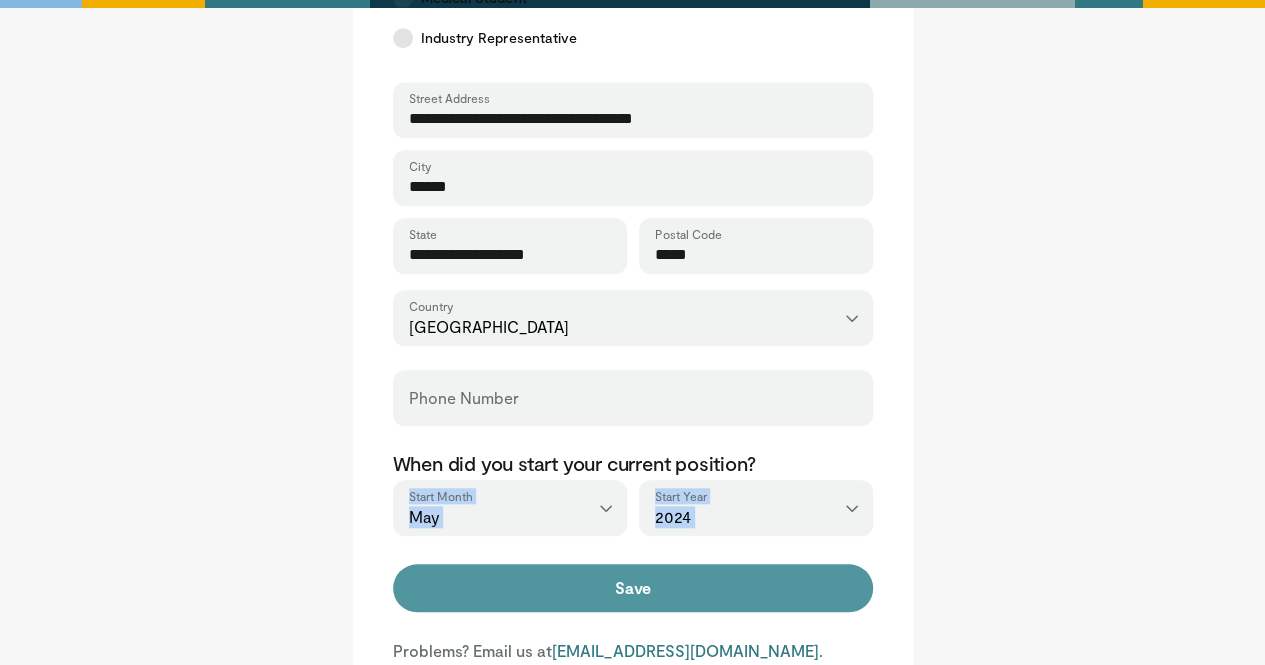 drag, startPoint x: 170, startPoint y: 534, endPoint x: 544, endPoint y: 590, distance: 378.16928 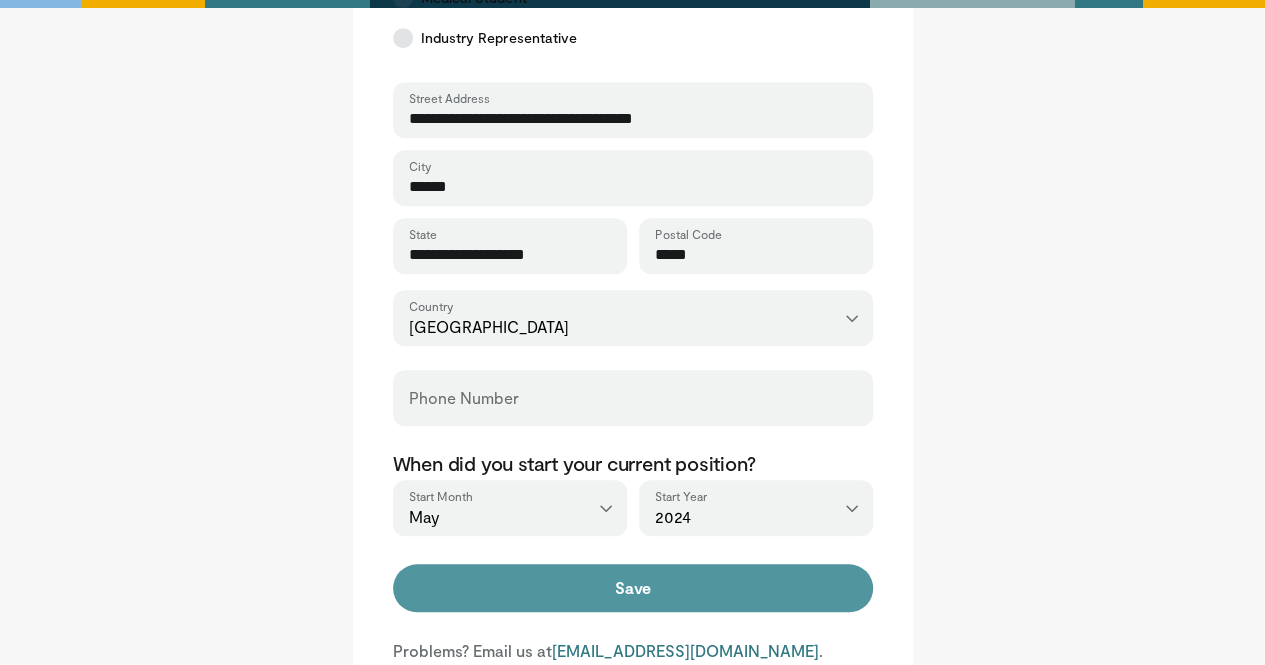 click on "Save" at bounding box center (633, 588) 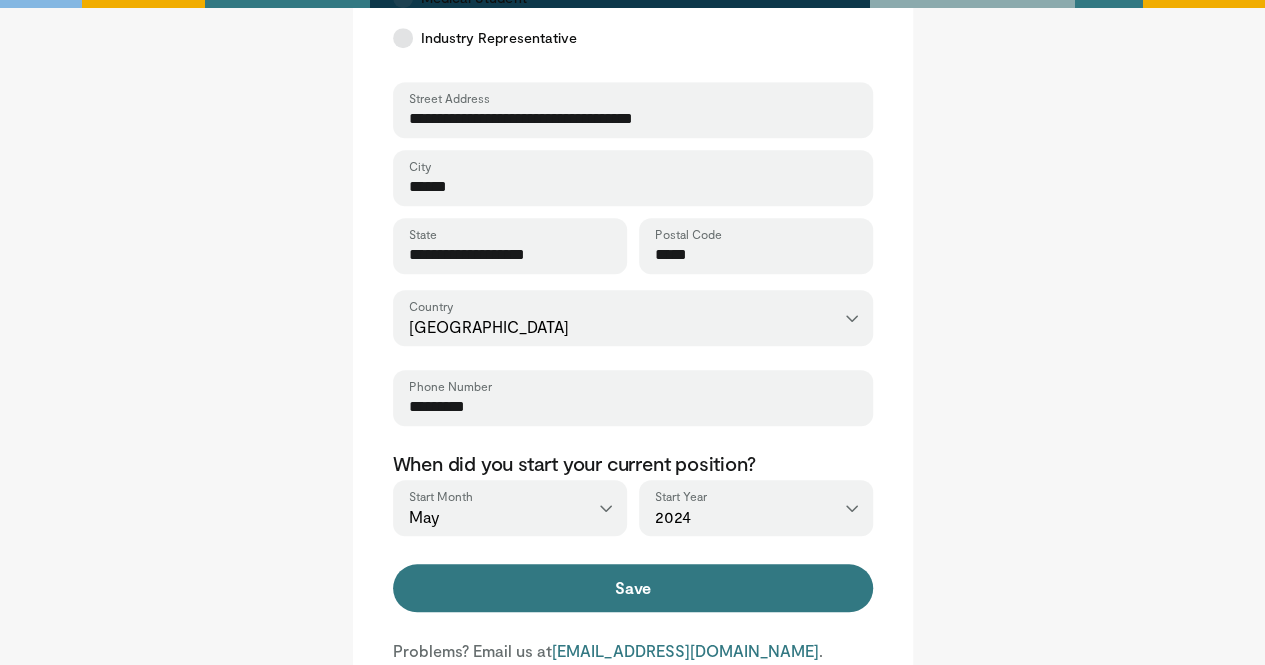 type on "*********" 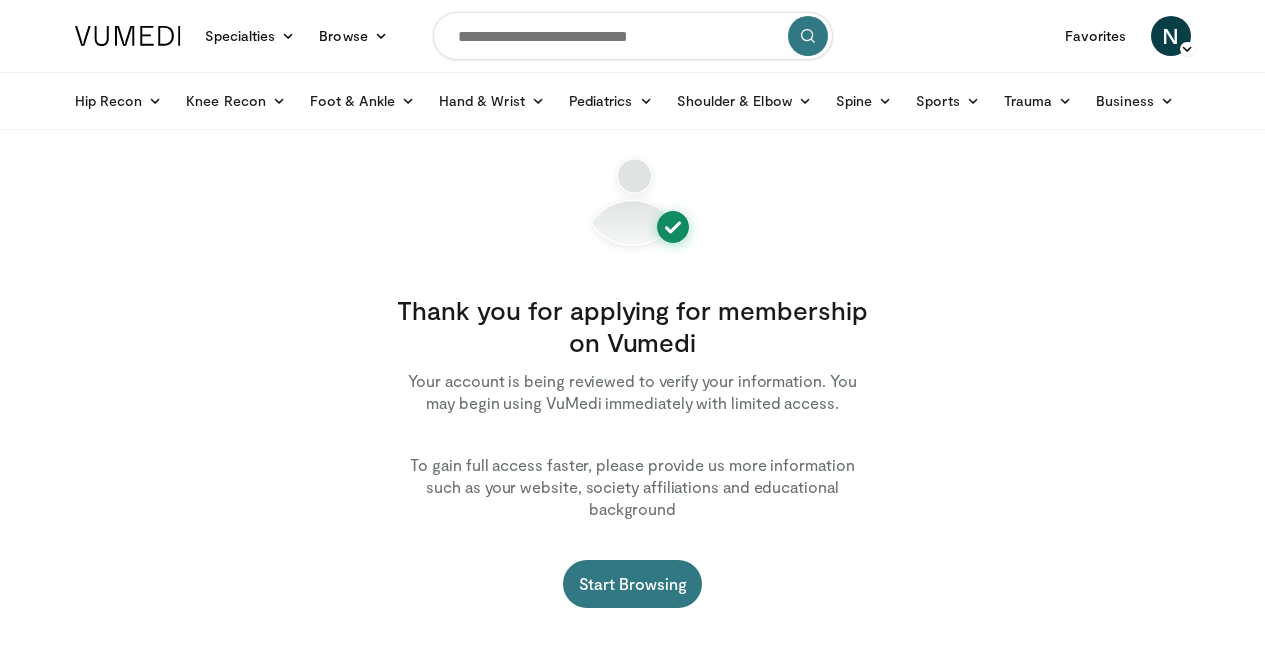scroll, scrollTop: 0, scrollLeft: 0, axis: both 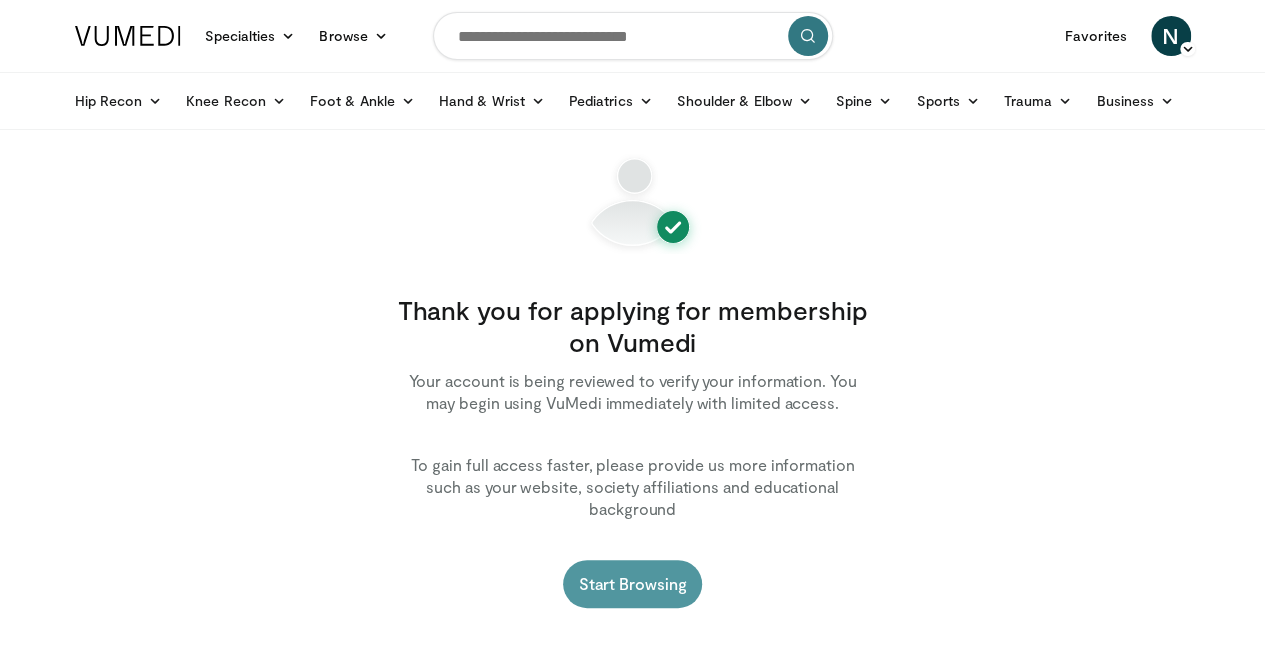 click on "Start Browsing" at bounding box center (633, 584) 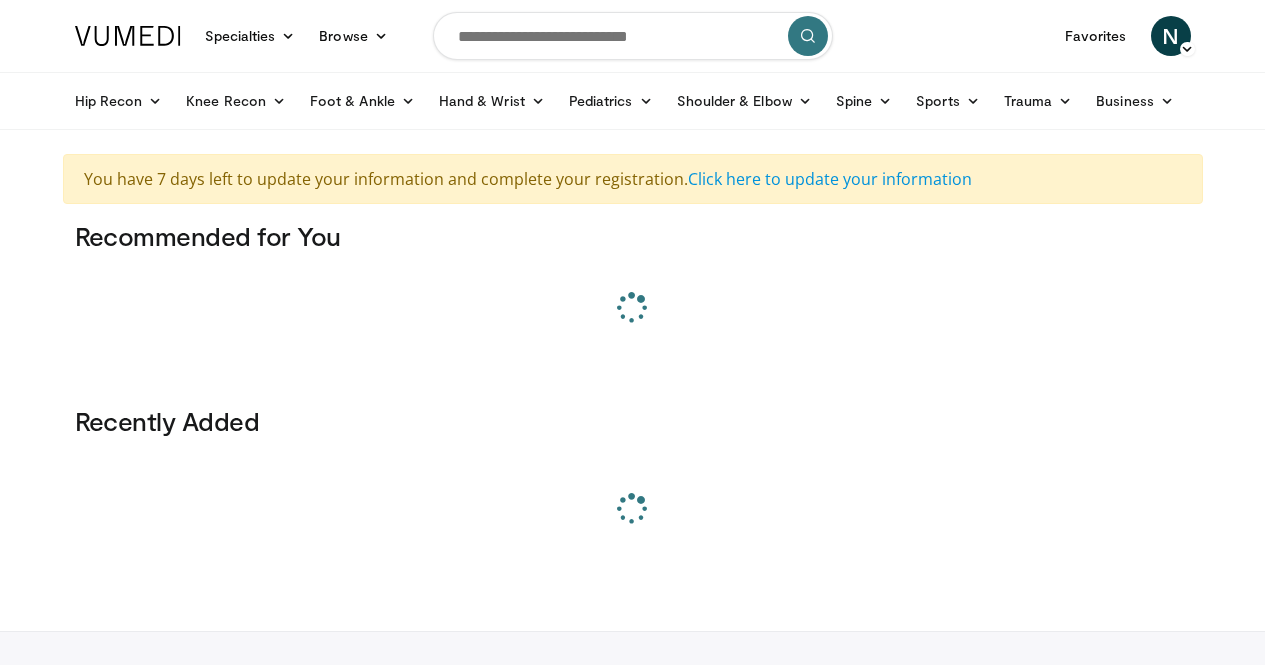 scroll, scrollTop: 0, scrollLeft: 0, axis: both 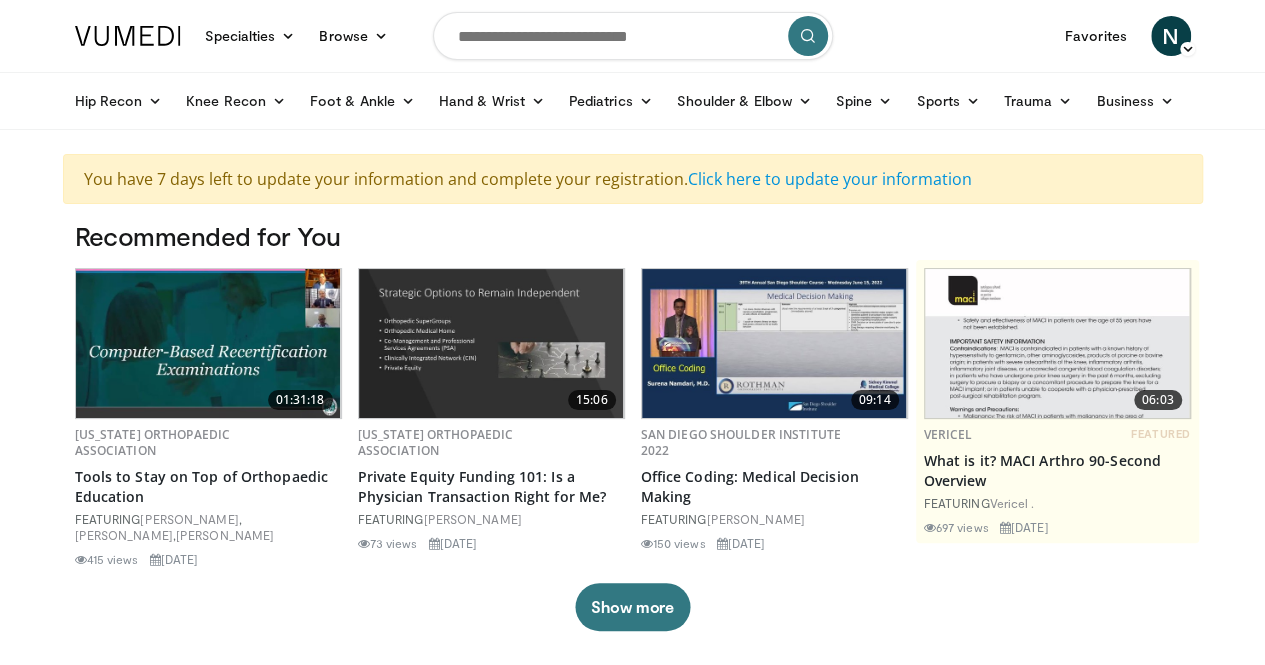 click at bounding box center [633, 36] 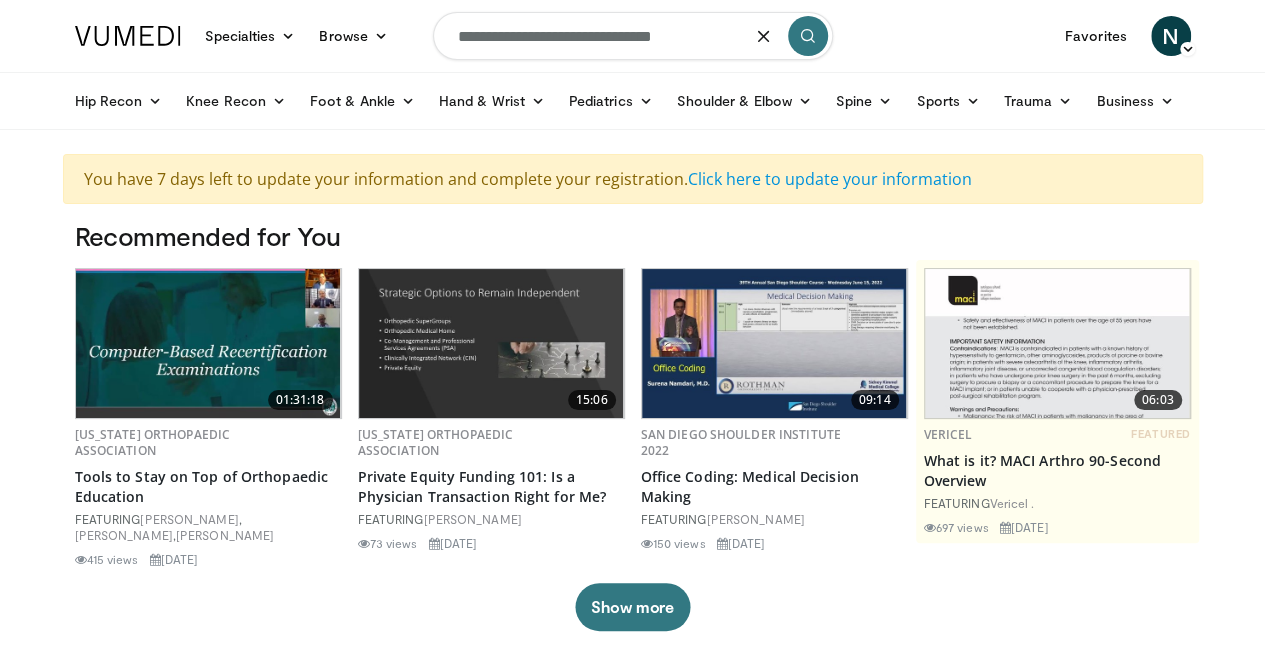 type on "**********" 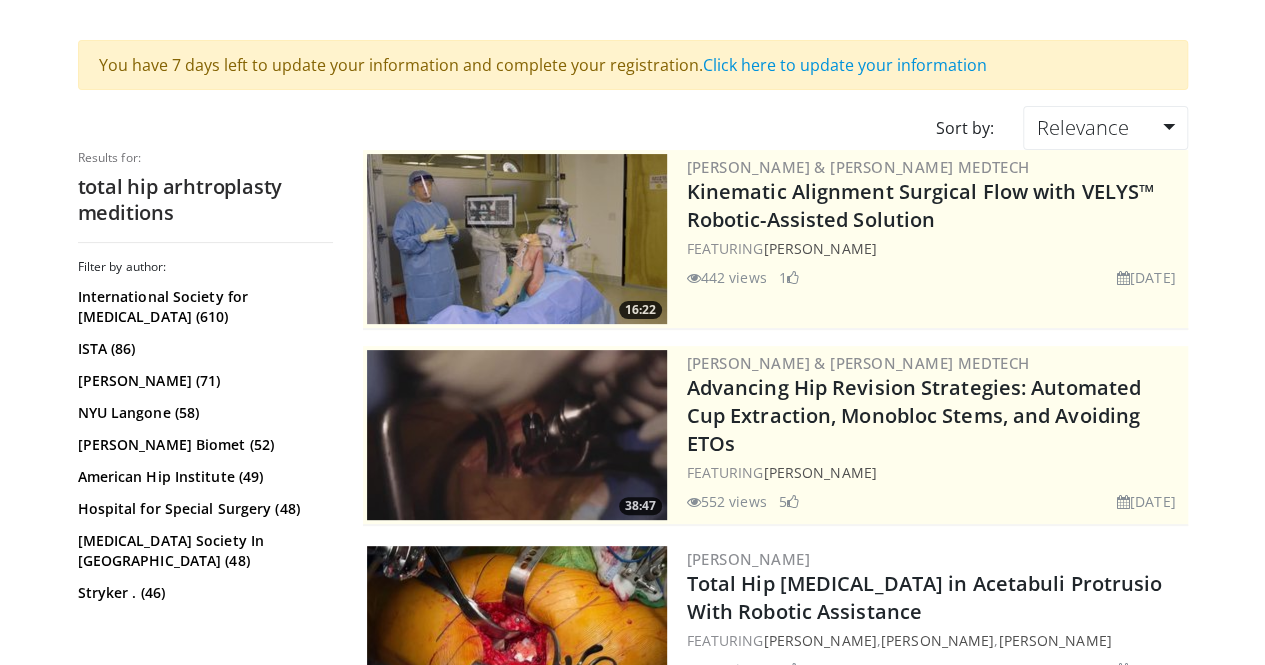 scroll, scrollTop: 0, scrollLeft: 0, axis: both 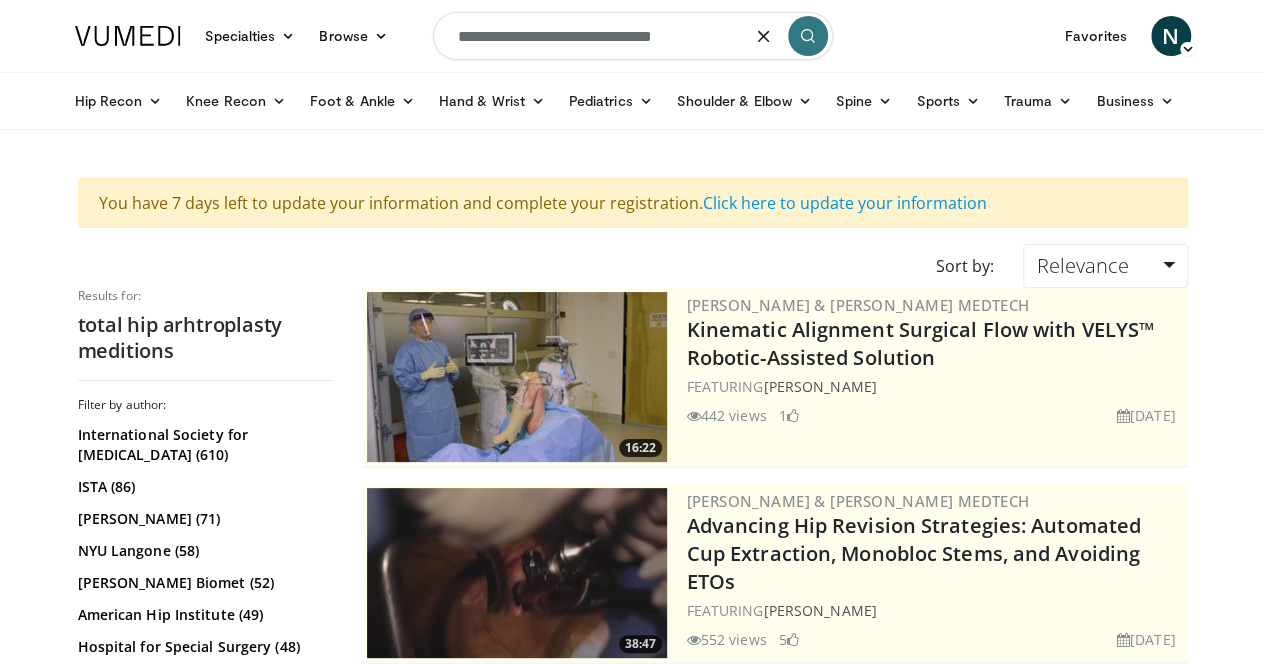 drag, startPoint x: 678, startPoint y: 32, endPoint x: 606, endPoint y: 31, distance: 72.00694 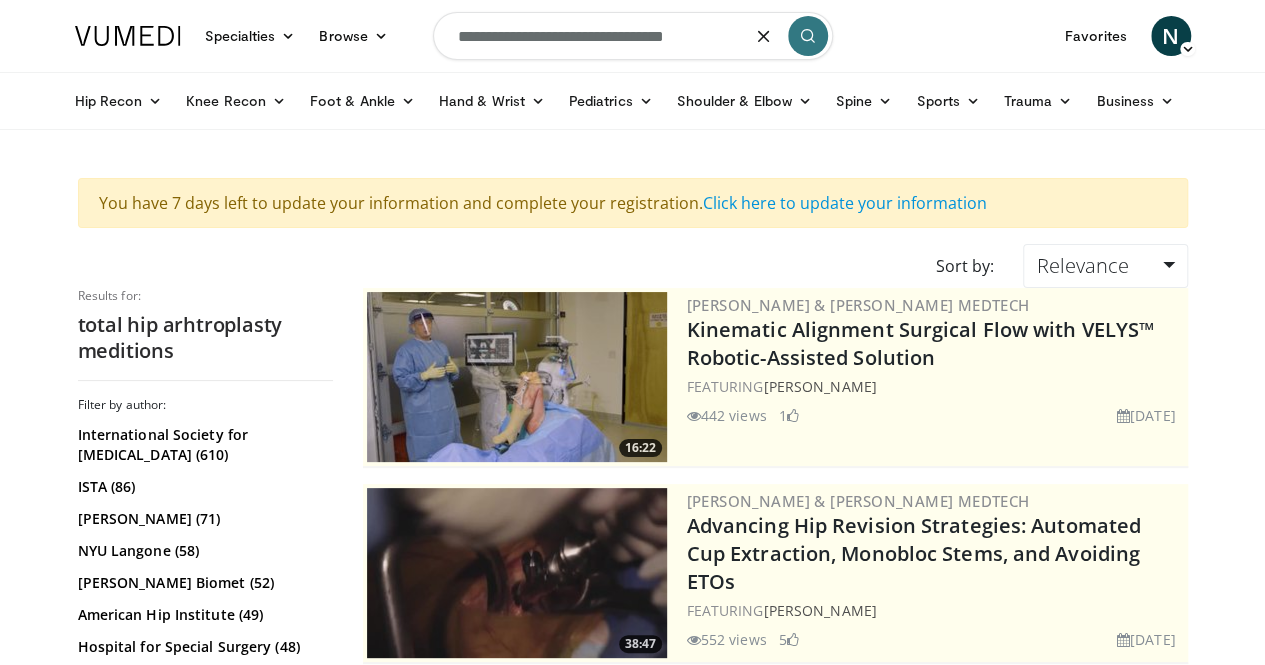 type on "**********" 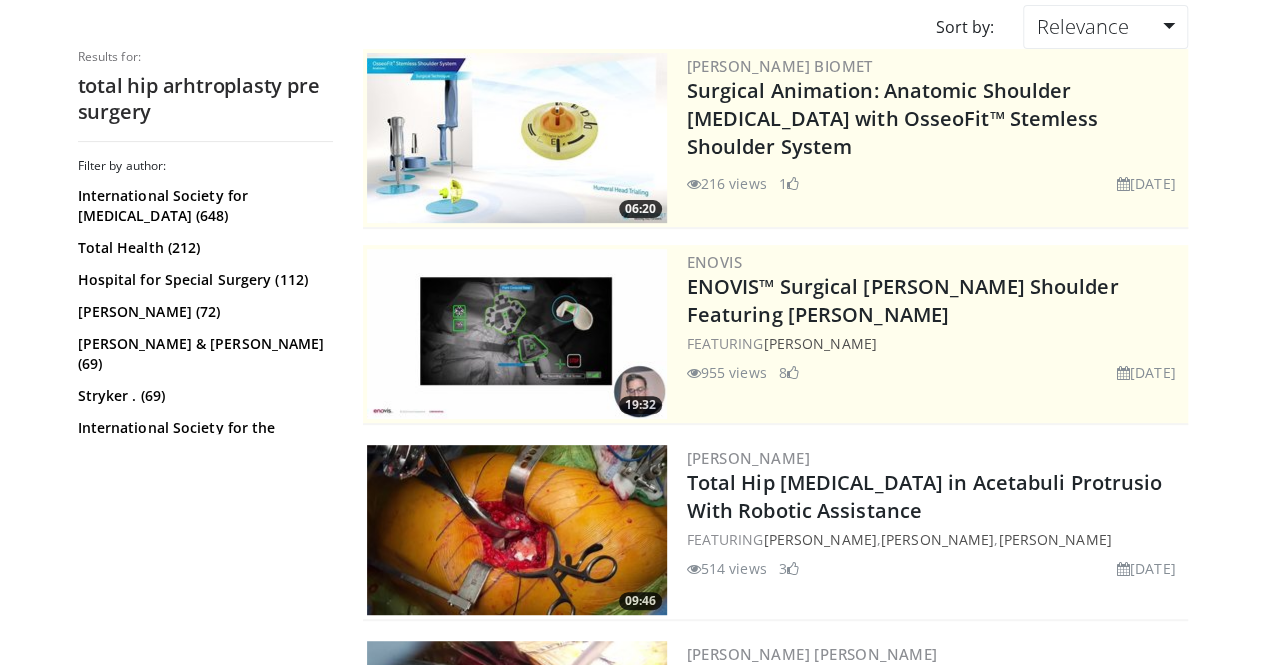 scroll, scrollTop: 0, scrollLeft: 0, axis: both 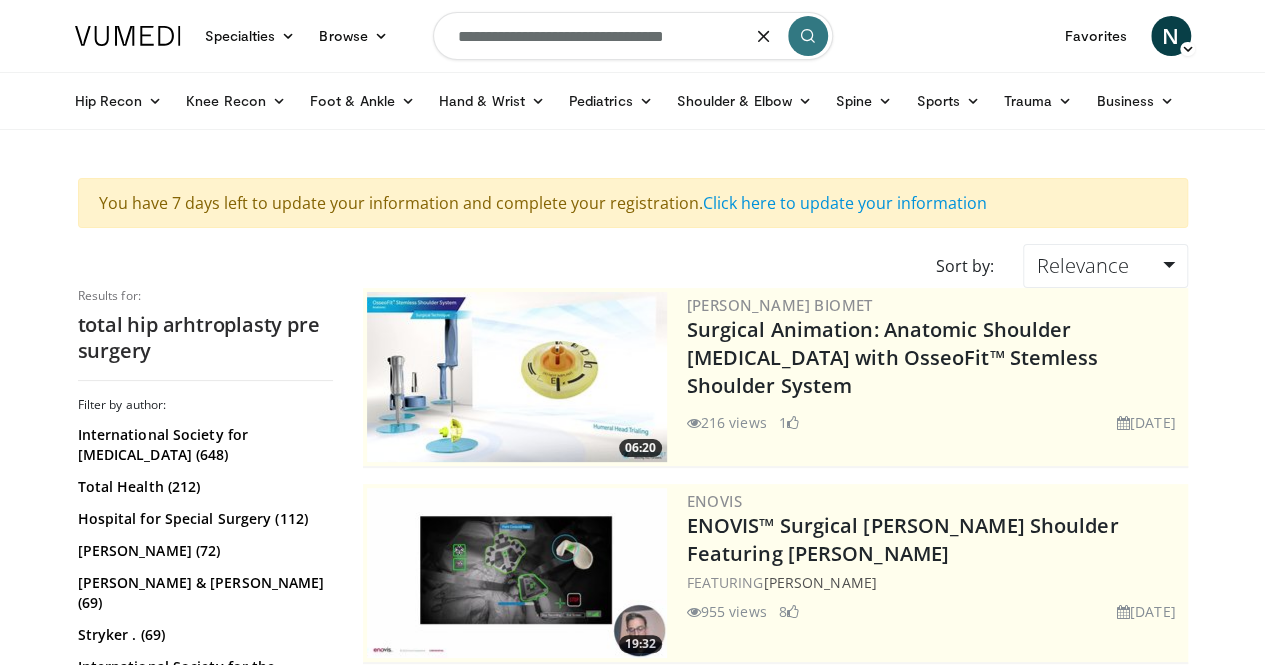click on "**********" at bounding box center [633, 36] 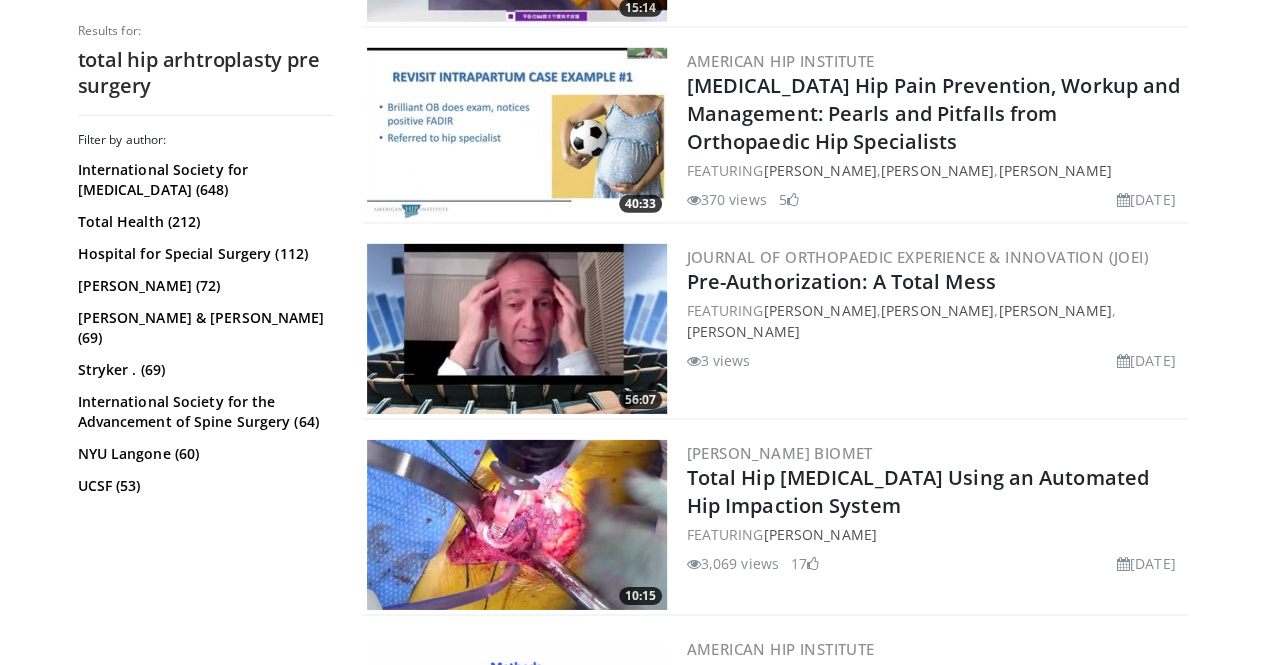 scroll, scrollTop: 2987, scrollLeft: 0, axis: vertical 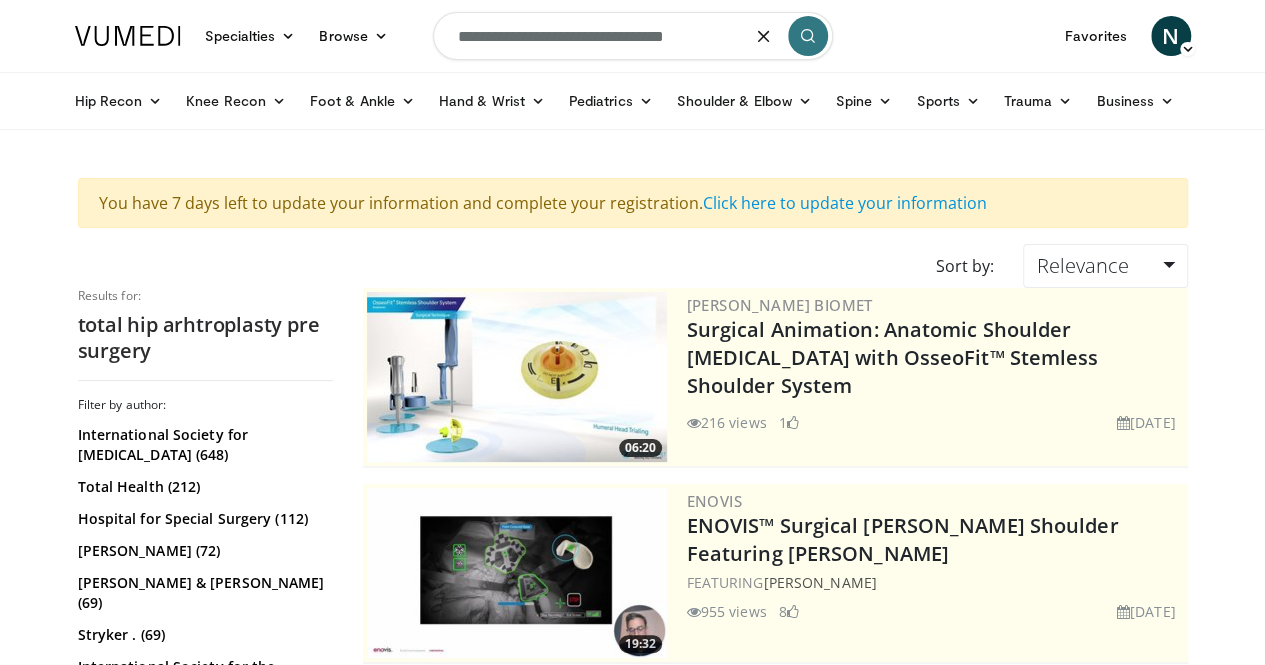 drag, startPoint x: 696, startPoint y: 41, endPoint x: 614, endPoint y: 39, distance: 82.02438 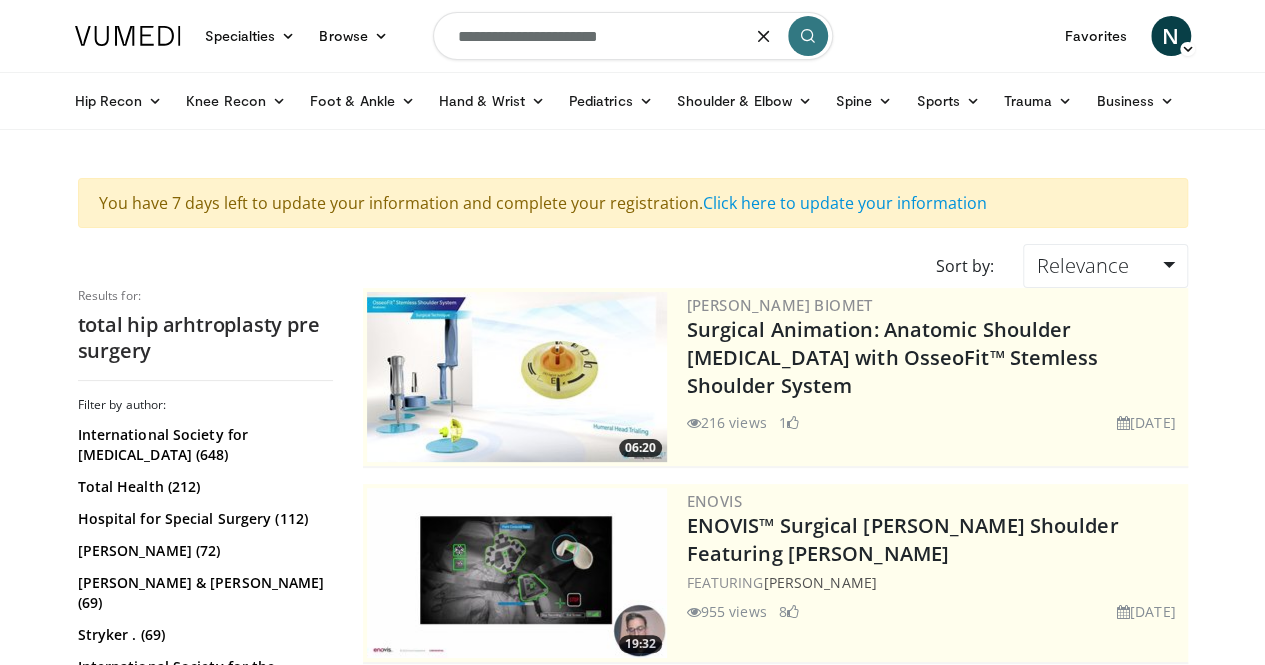 click on "**********" at bounding box center [633, 36] 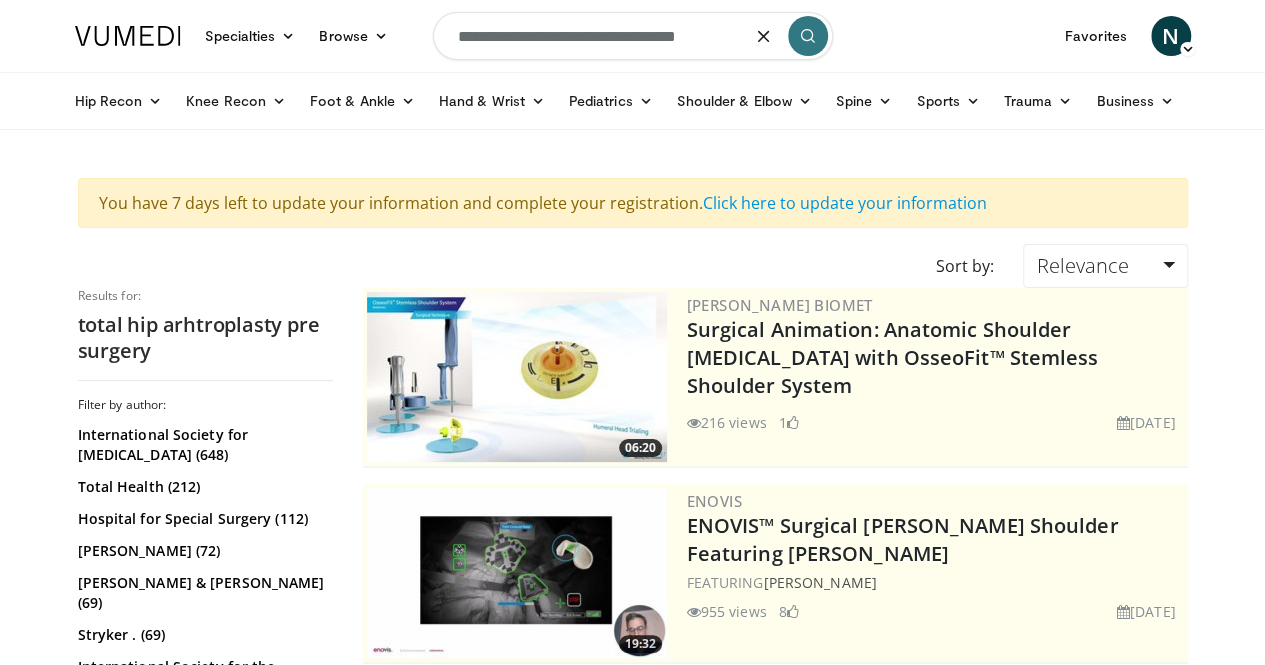 type on "**********" 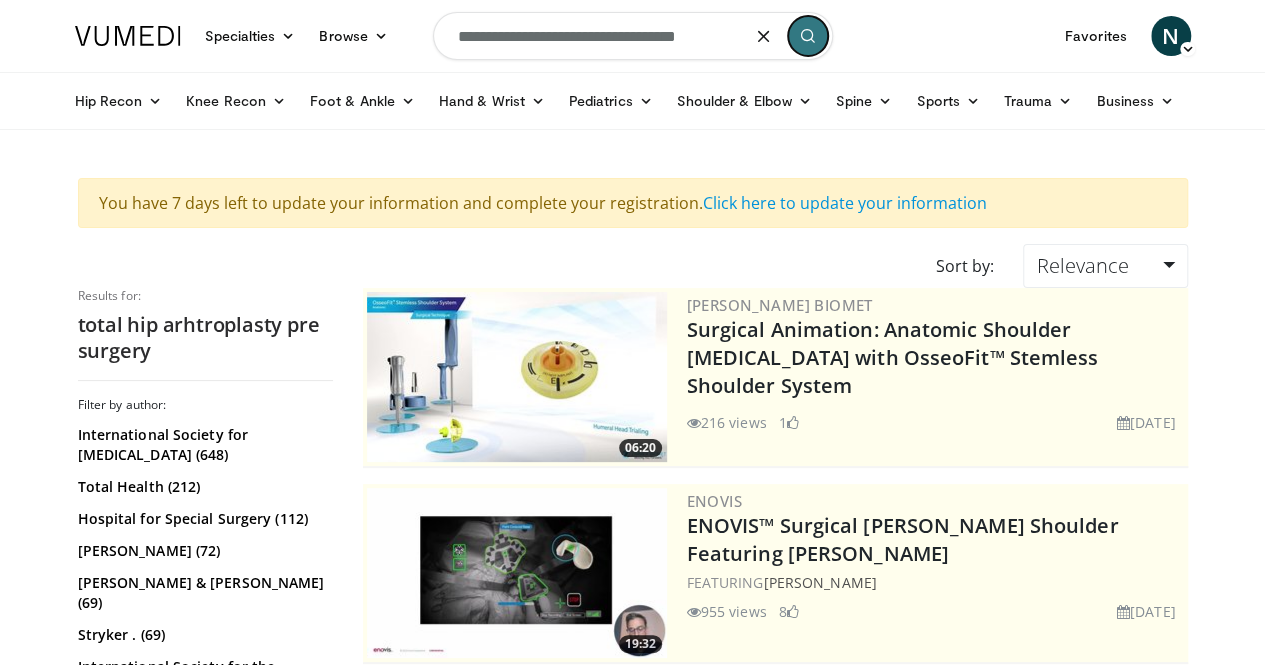 click at bounding box center (808, 36) 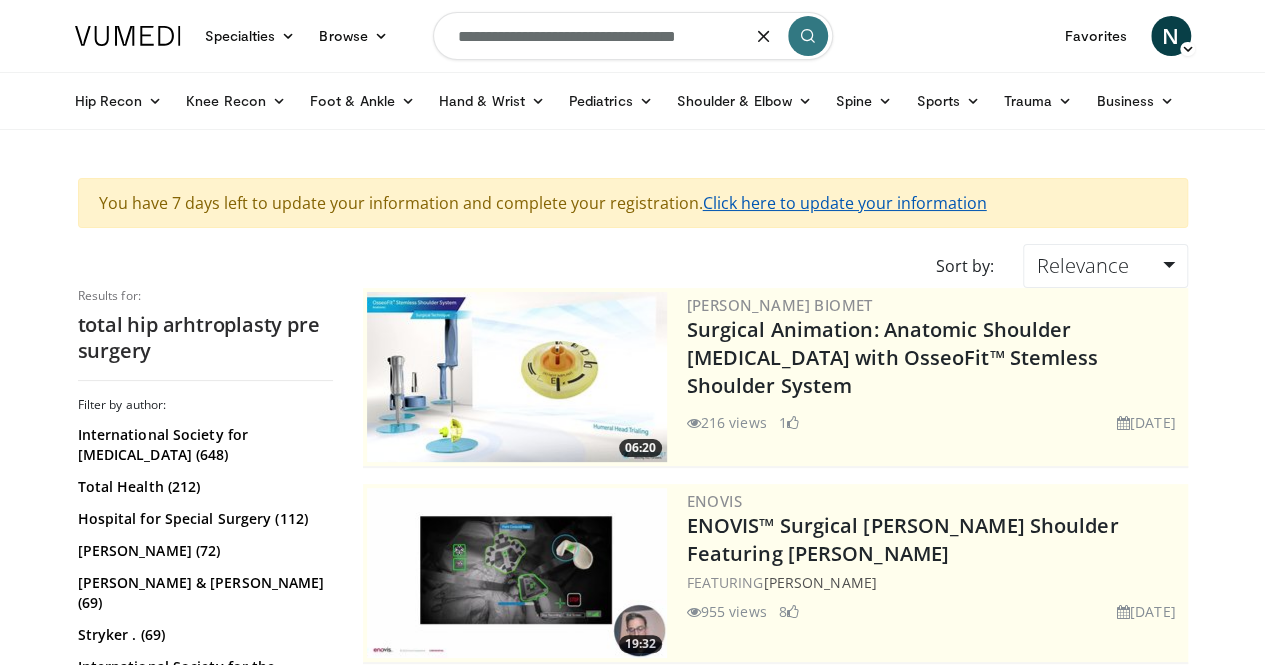 click on "Click here to update your information" at bounding box center (845, 203) 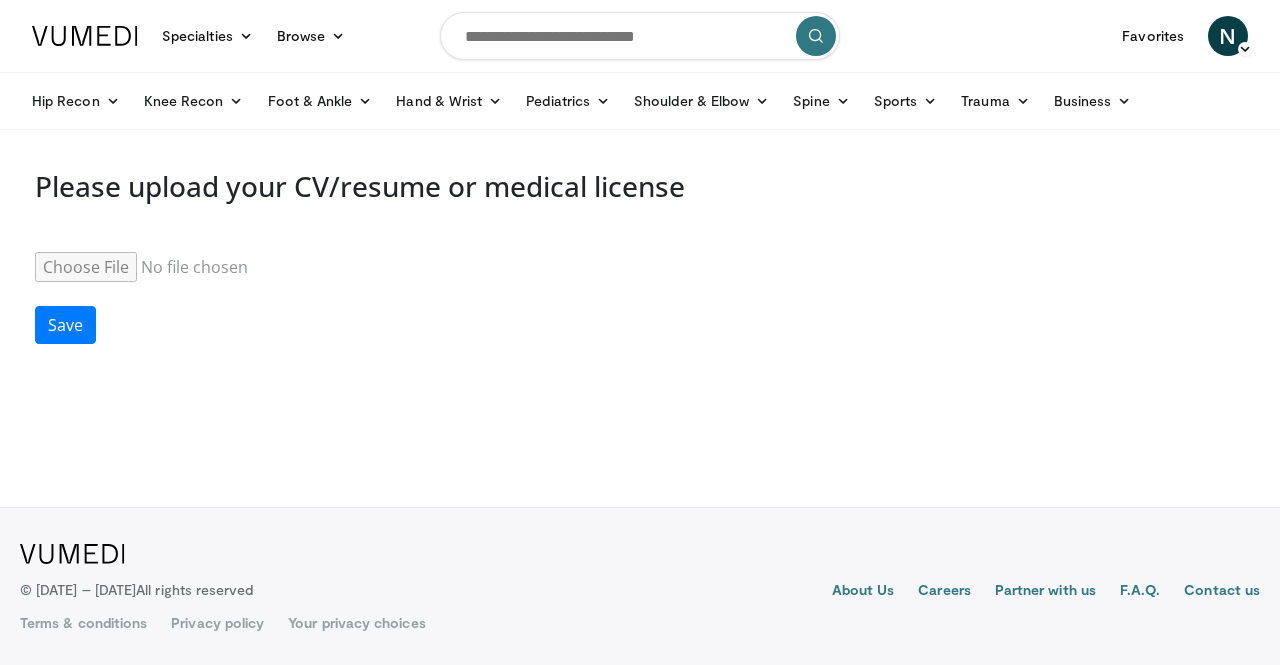 scroll, scrollTop: 0, scrollLeft: 0, axis: both 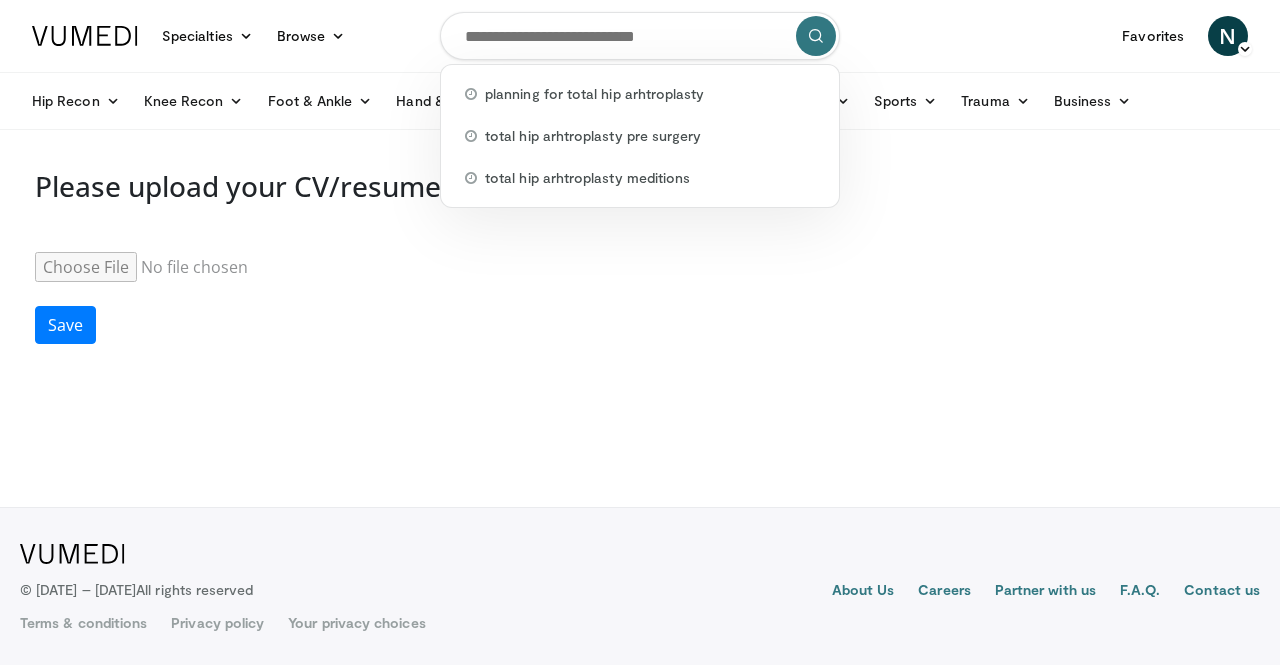 drag, startPoint x: 720, startPoint y: 27, endPoint x: 811, endPoint y: 57, distance: 95.817535 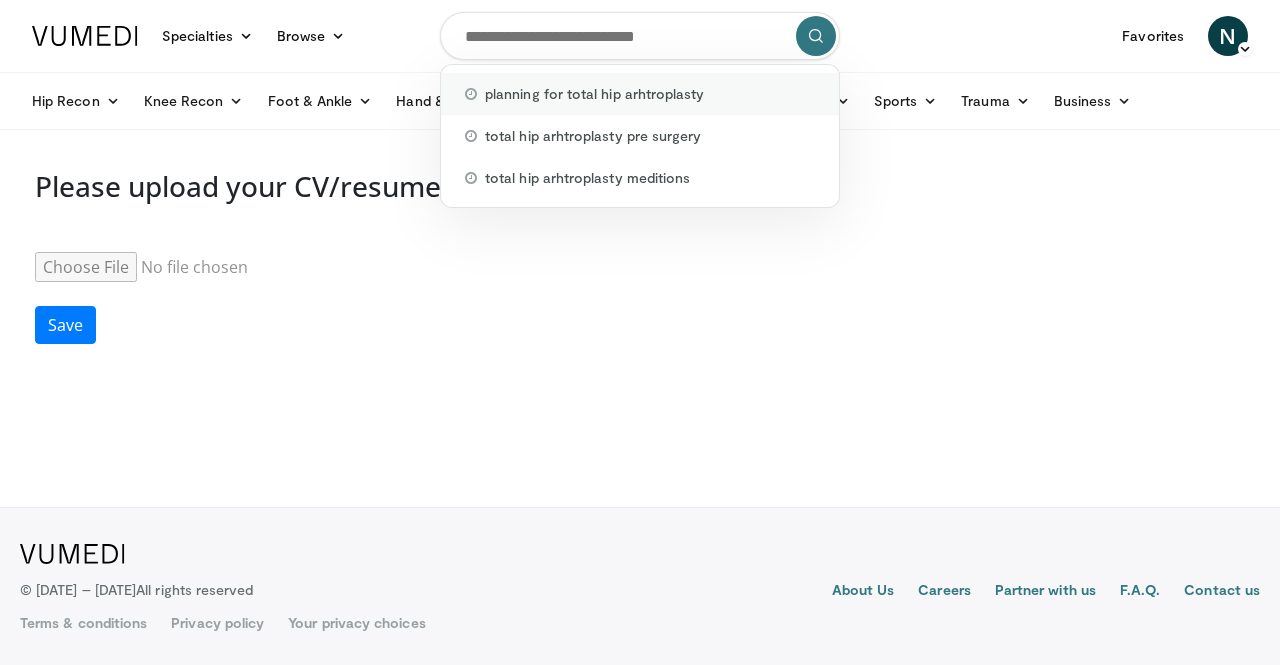 click on "planning for total hip arhtroplasty" at bounding box center [594, 94] 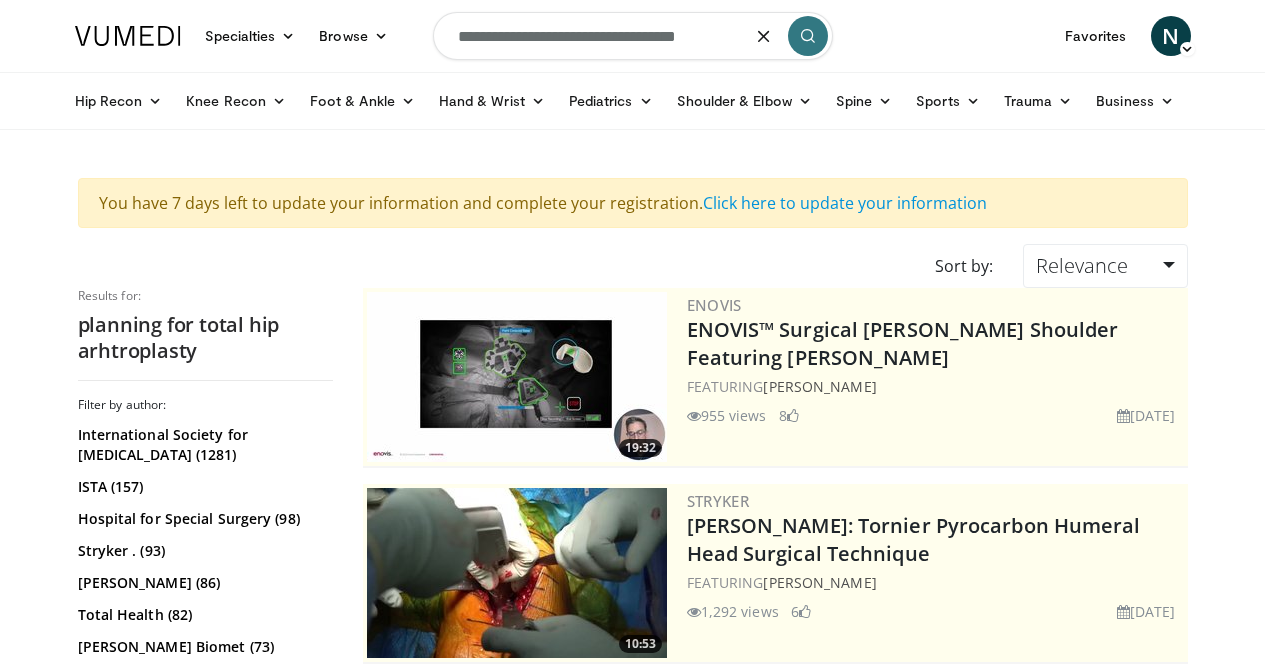 scroll, scrollTop: 0, scrollLeft: 0, axis: both 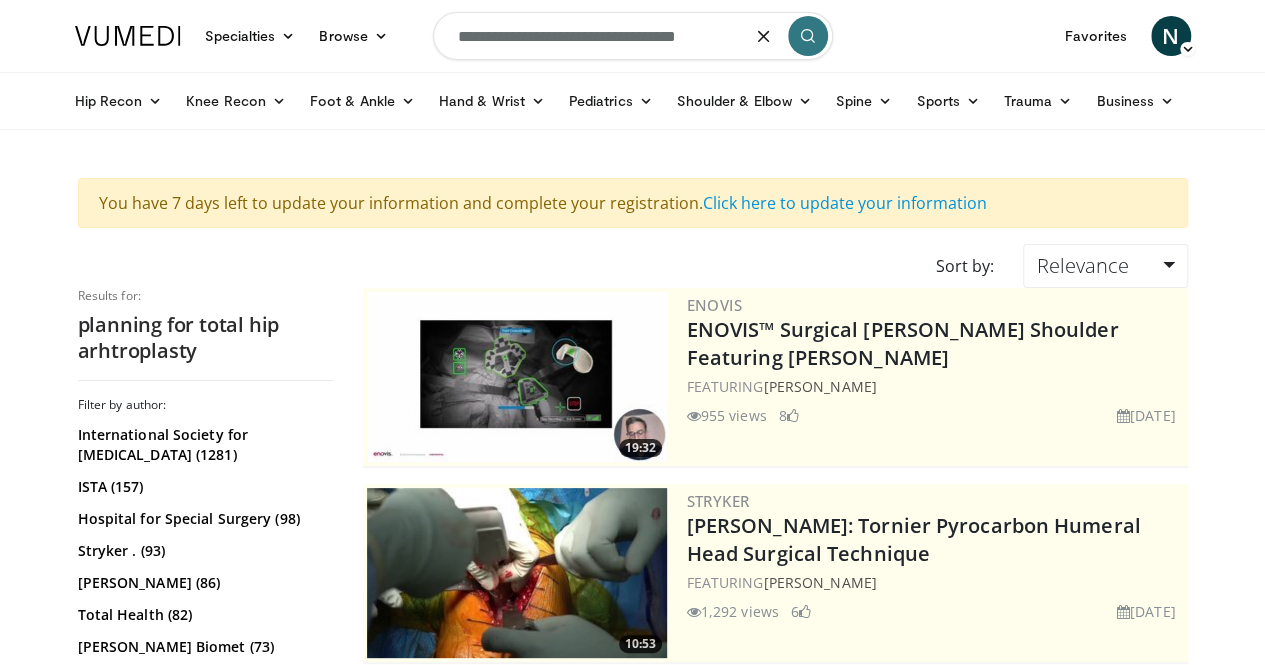 click on "**********" at bounding box center [633, 36] 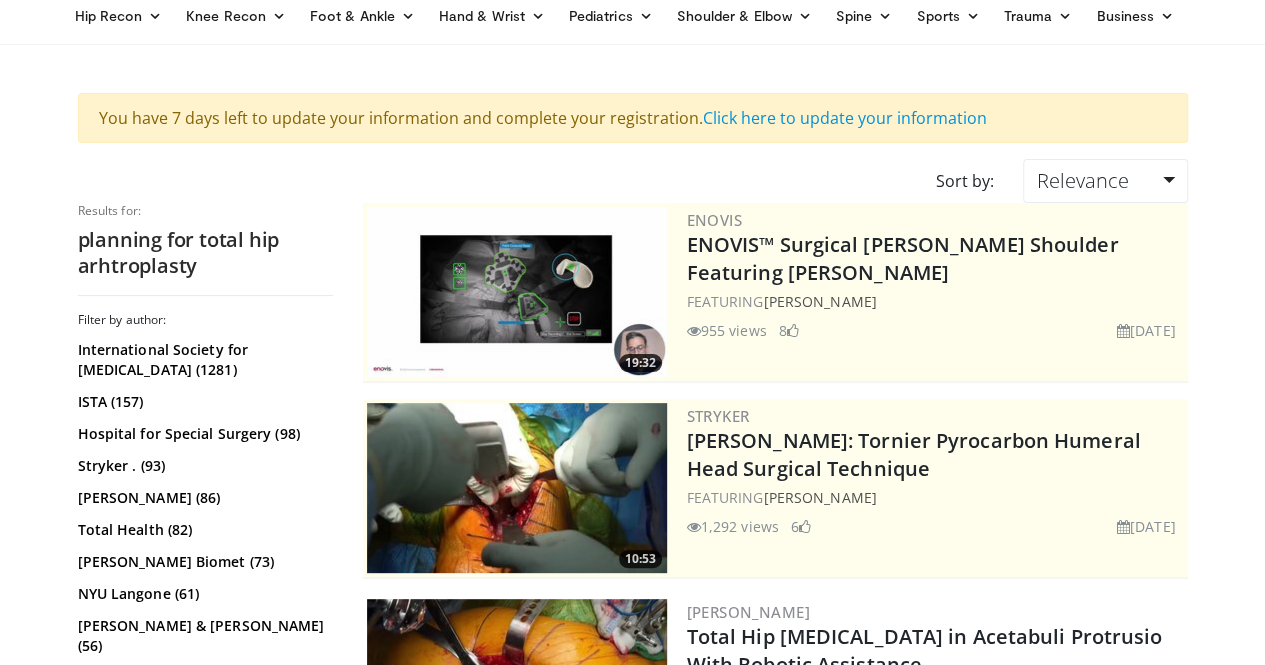 scroll, scrollTop: 0, scrollLeft: 0, axis: both 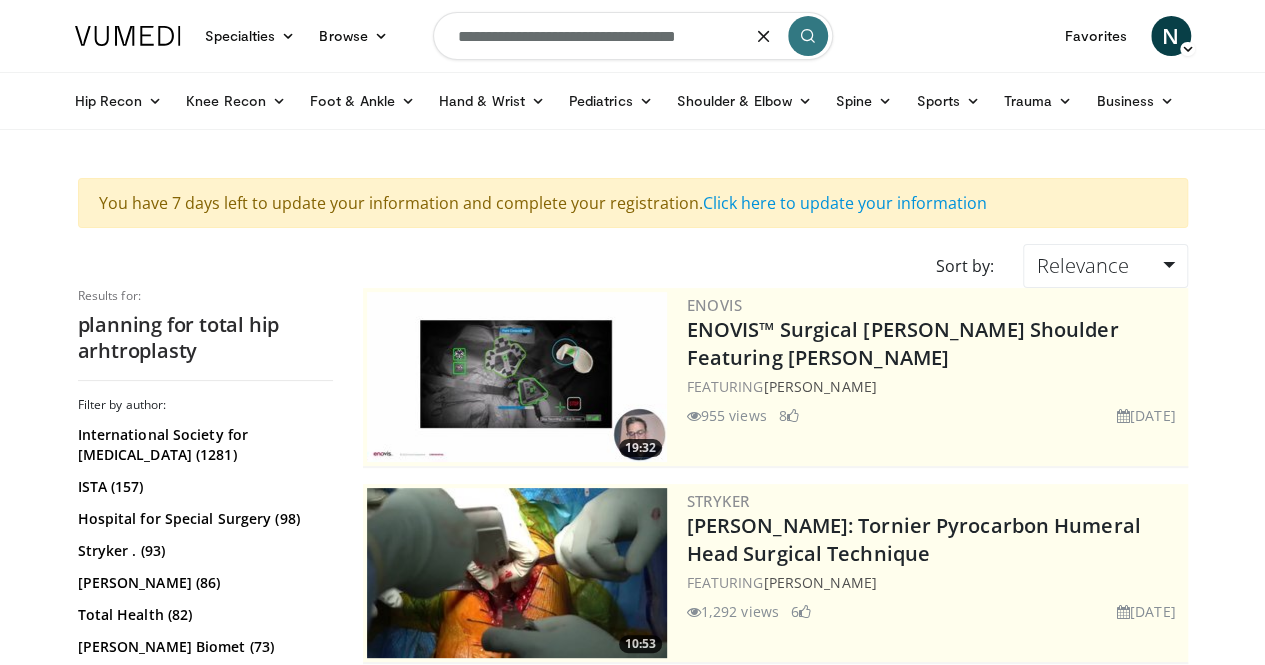 drag, startPoint x: 516, startPoint y: 42, endPoint x: 374, endPoint y: -13, distance: 152.27934 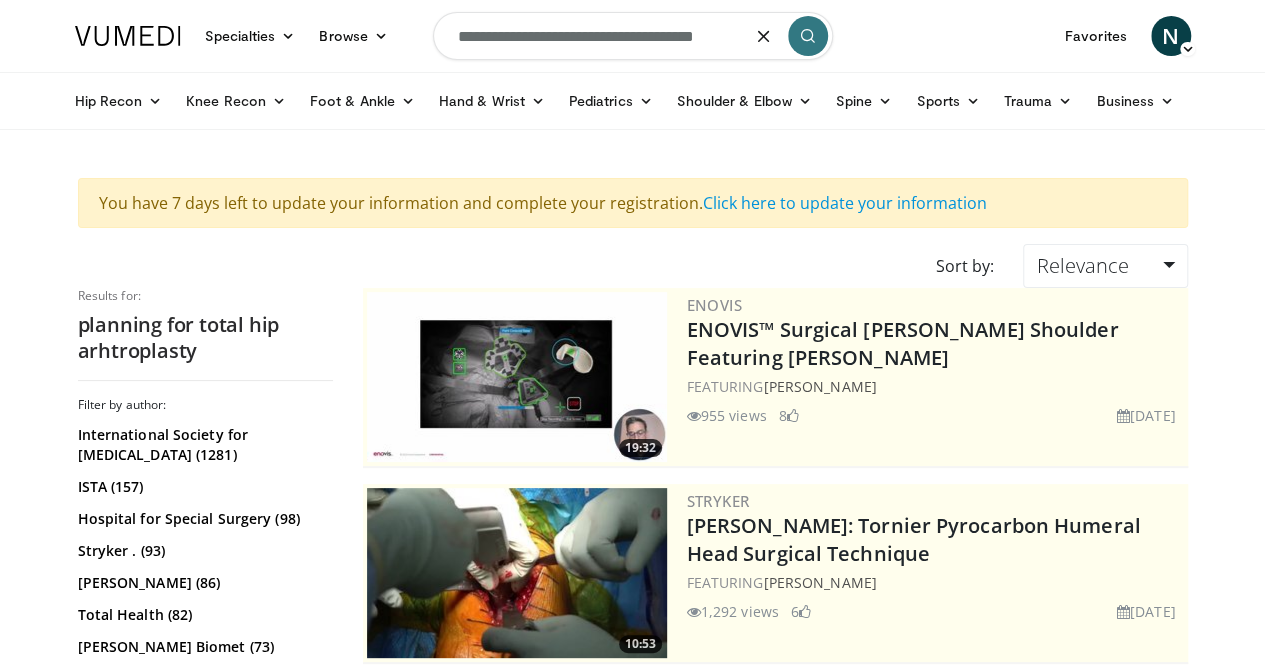 type on "**********" 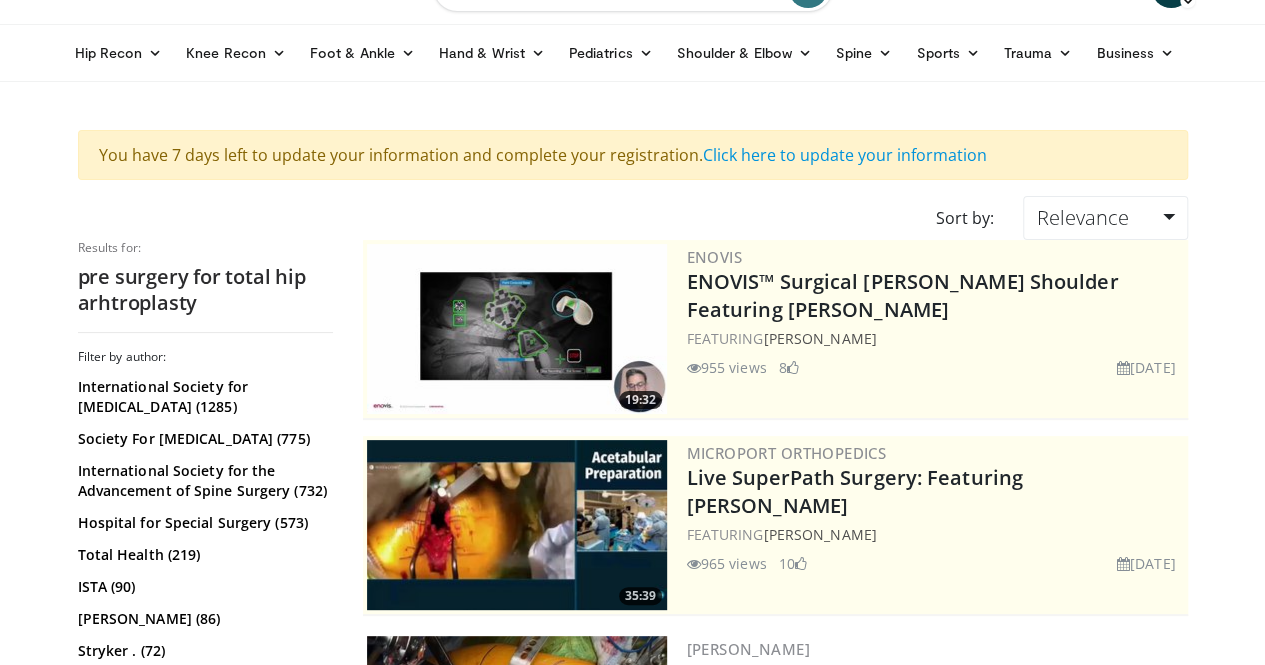 scroll, scrollTop: 0, scrollLeft: 0, axis: both 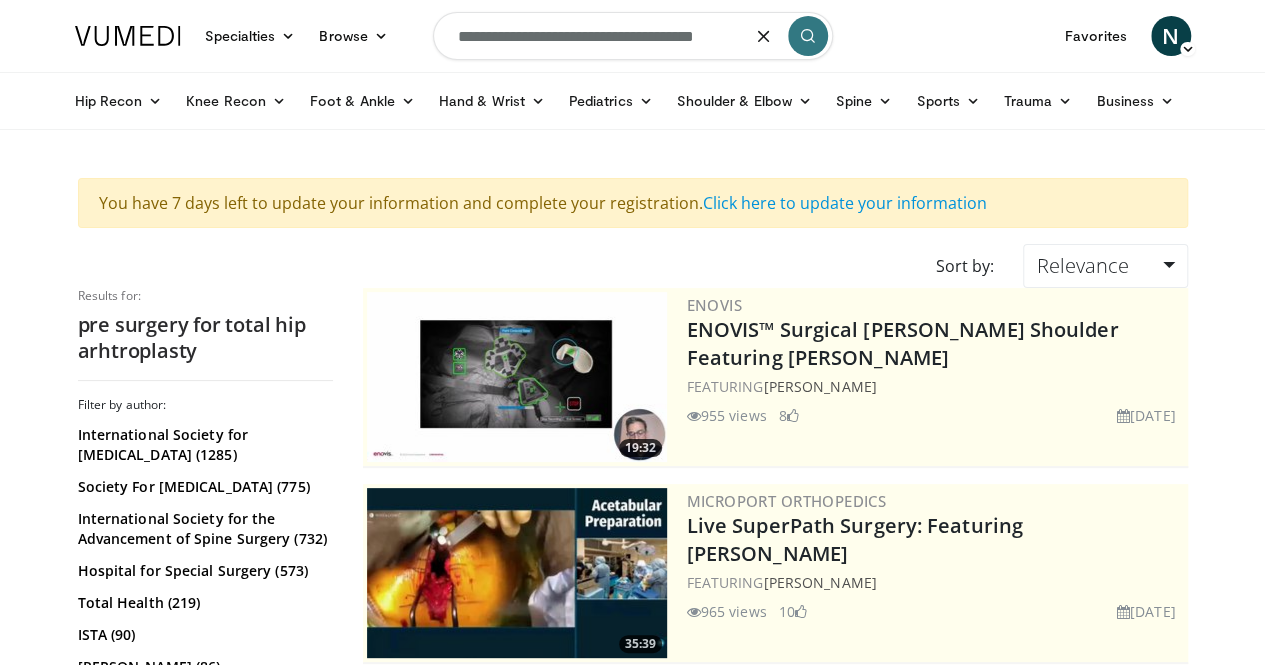 drag, startPoint x: 476, startPoint y: 10, endPoint x: 156, endPoint y: -6, distance: 320.39975 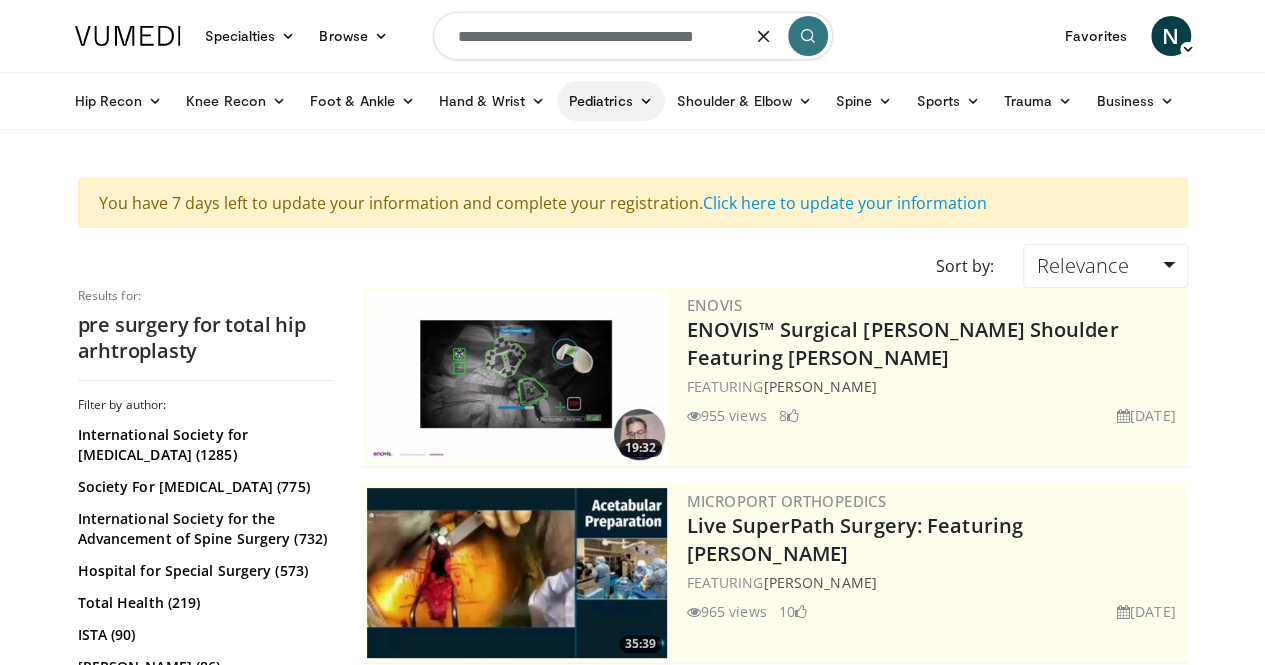 click on "Pediatrics" at bounding box center [611, 101] 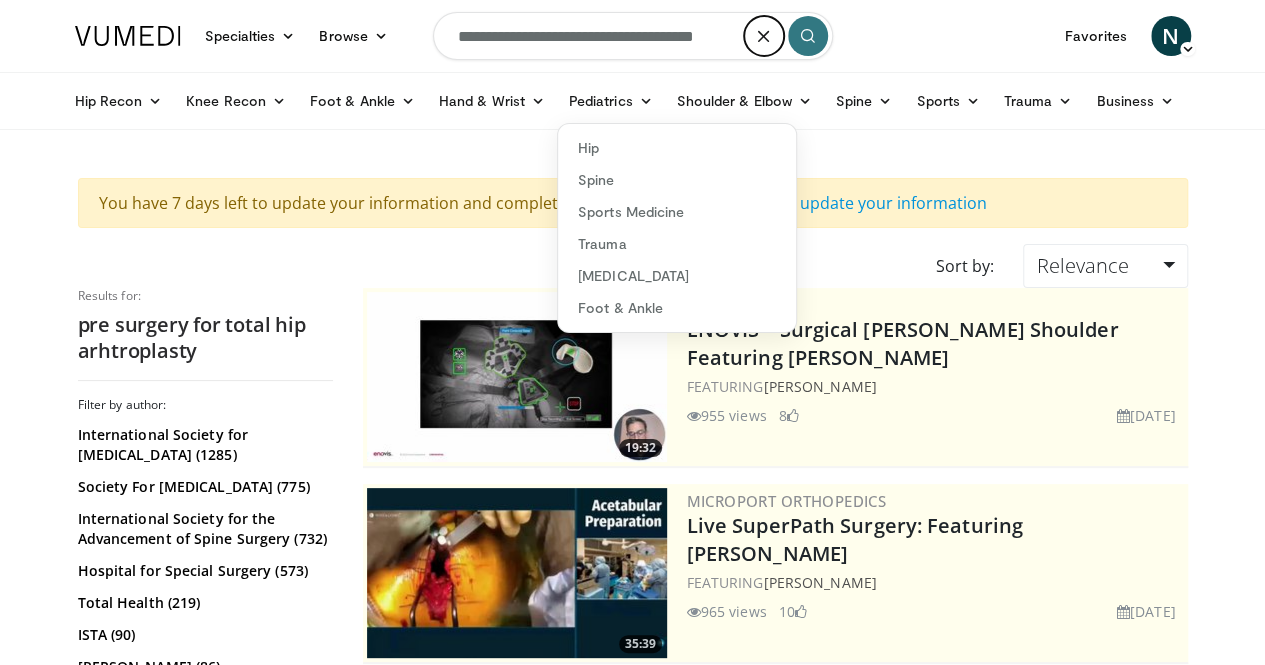 click at bounding box center (764, 36) 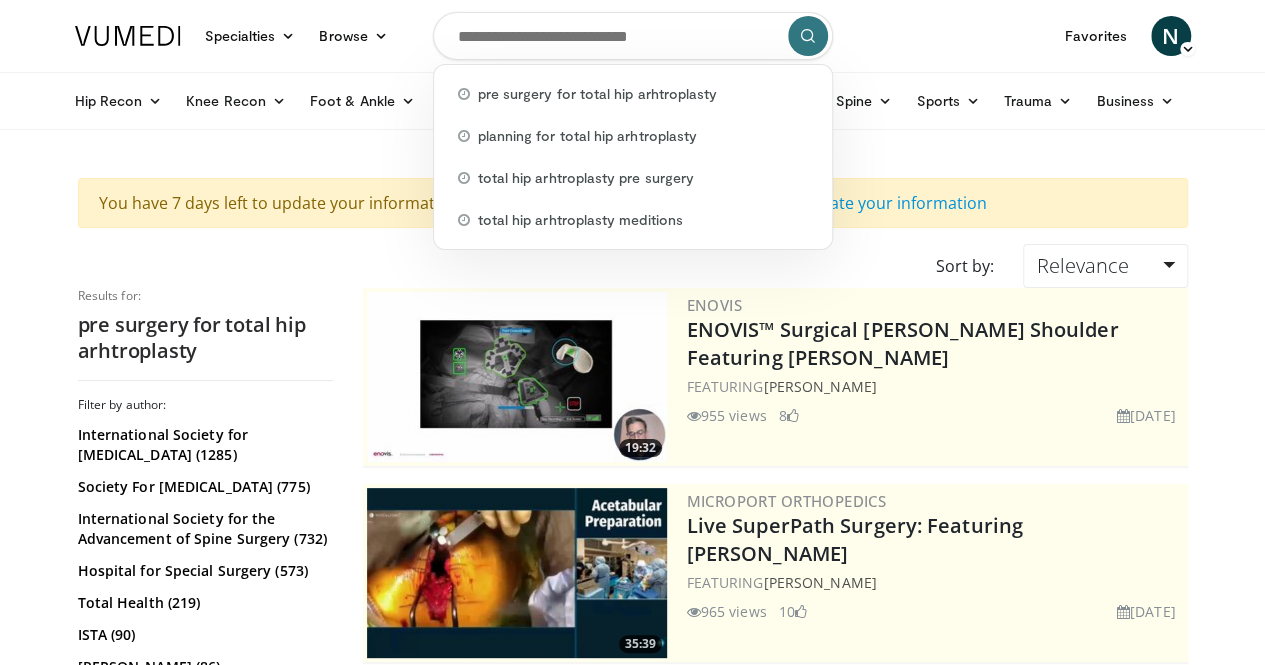 paste on "**********" 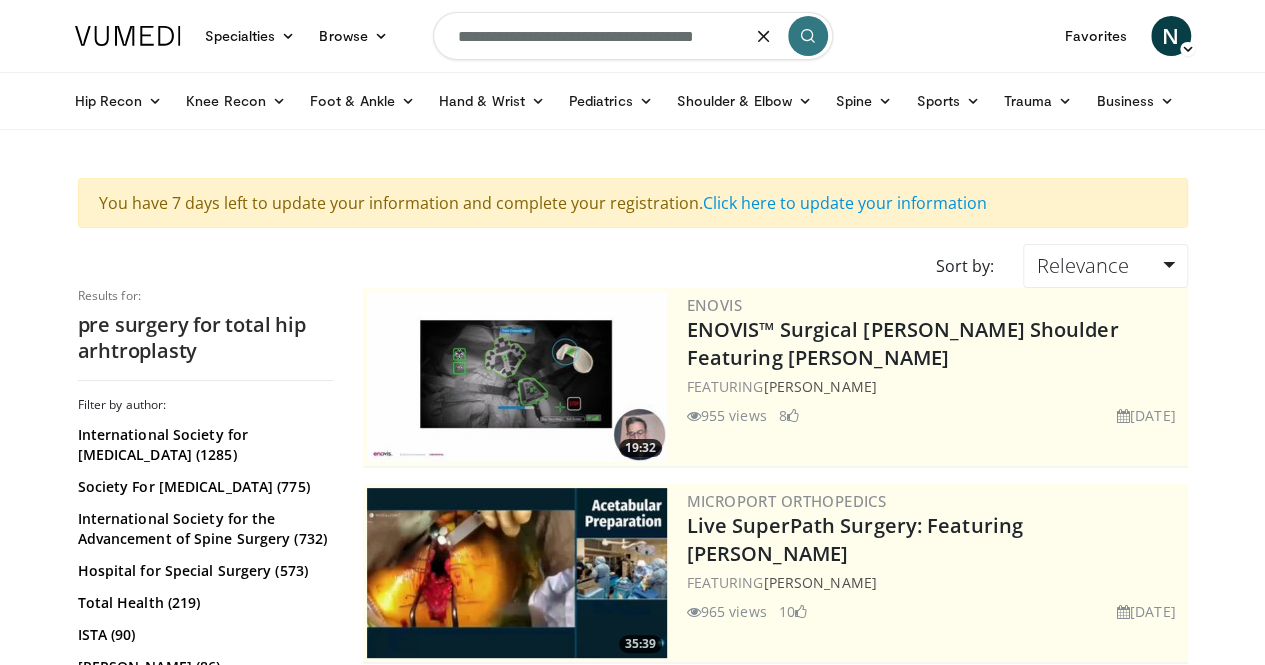 type on "**********" 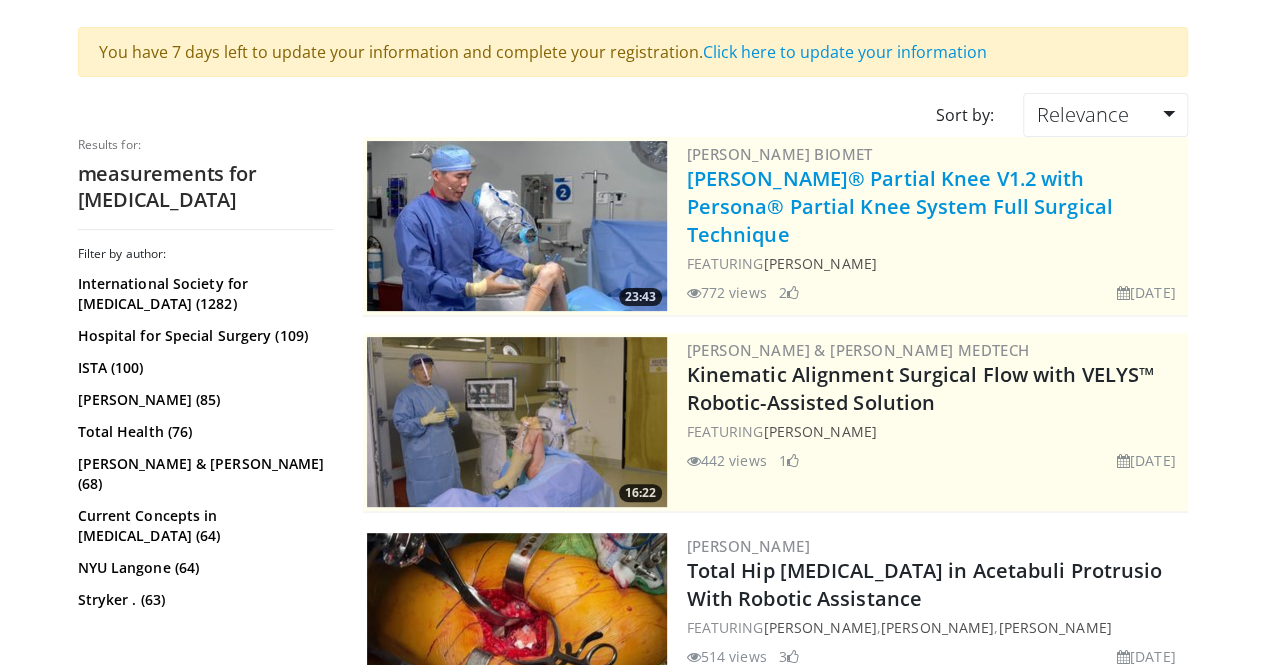 scroll, scrollTop: 0, scrollLeft: 0, axis: both 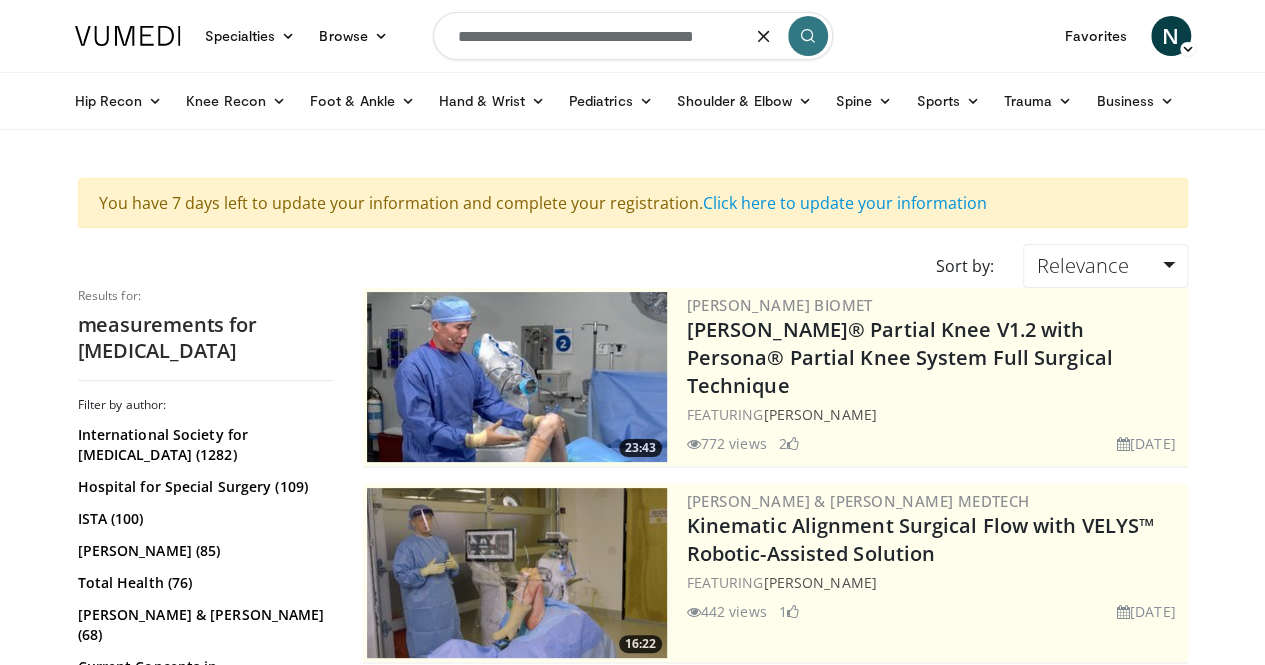 drag, startPoint x: 746, startPoint y: 34, endPoint x: 415, endPoint y: 43, distance: 331.12234 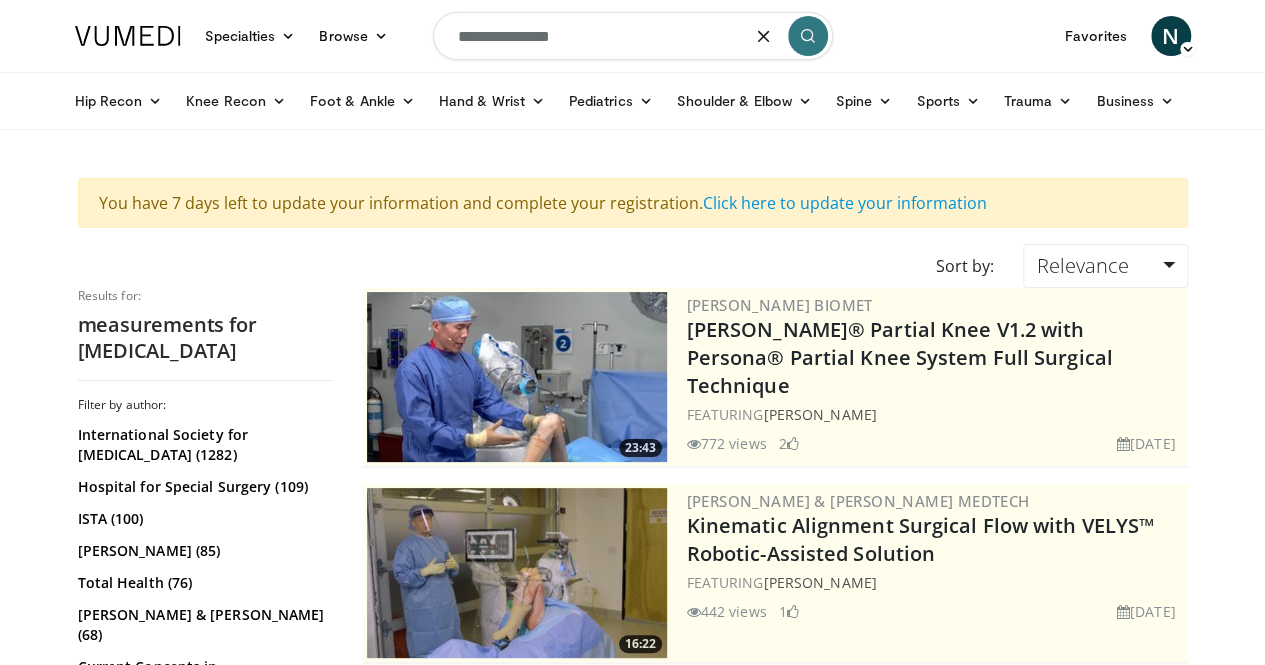 type on "**********" 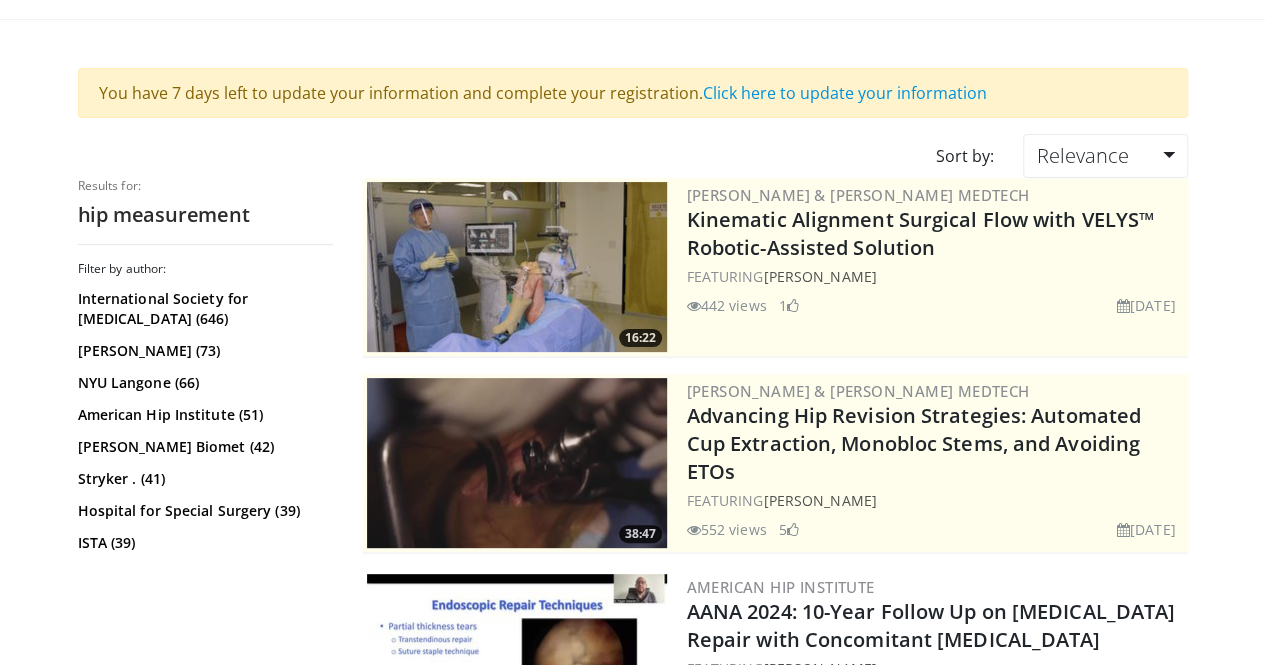 scroll, scrollTop: 0, scrollLeft: 0, axis: both 